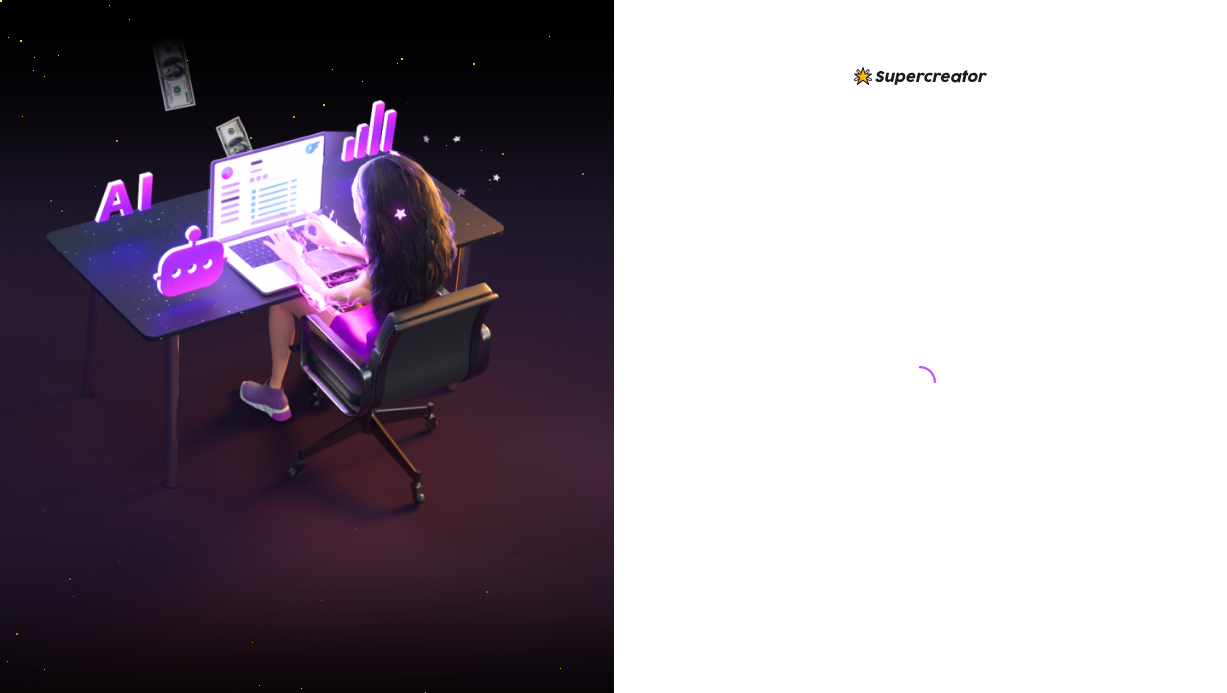 scroll, scrollTop: 0, scrollLeft: 0, axis: both 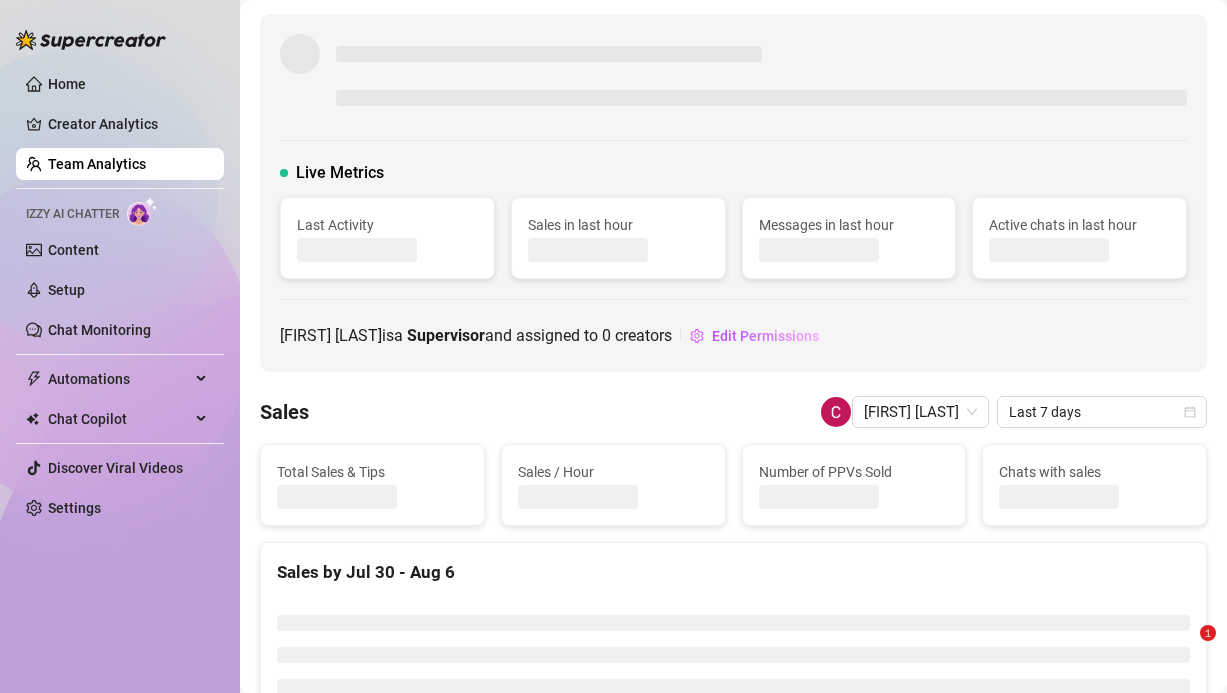 click on "Team Analytics" at bounding box center [97, 164] 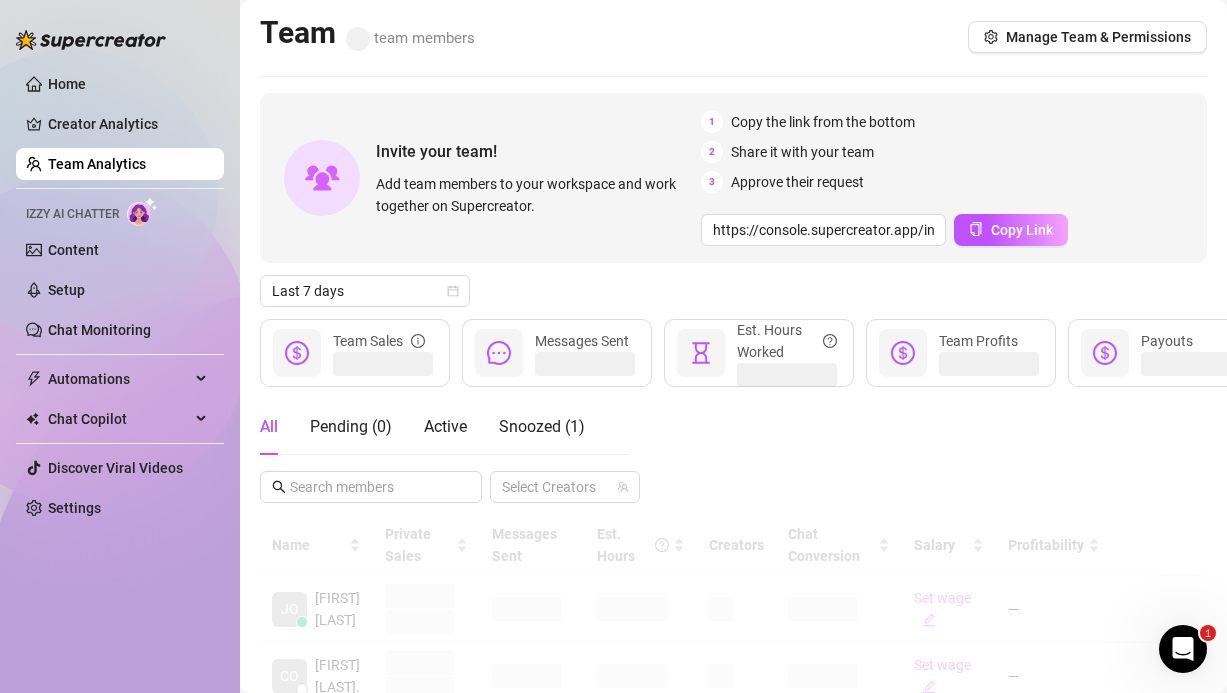 scroll, scrollTop: 0, scrollLeft: 0, axis: both 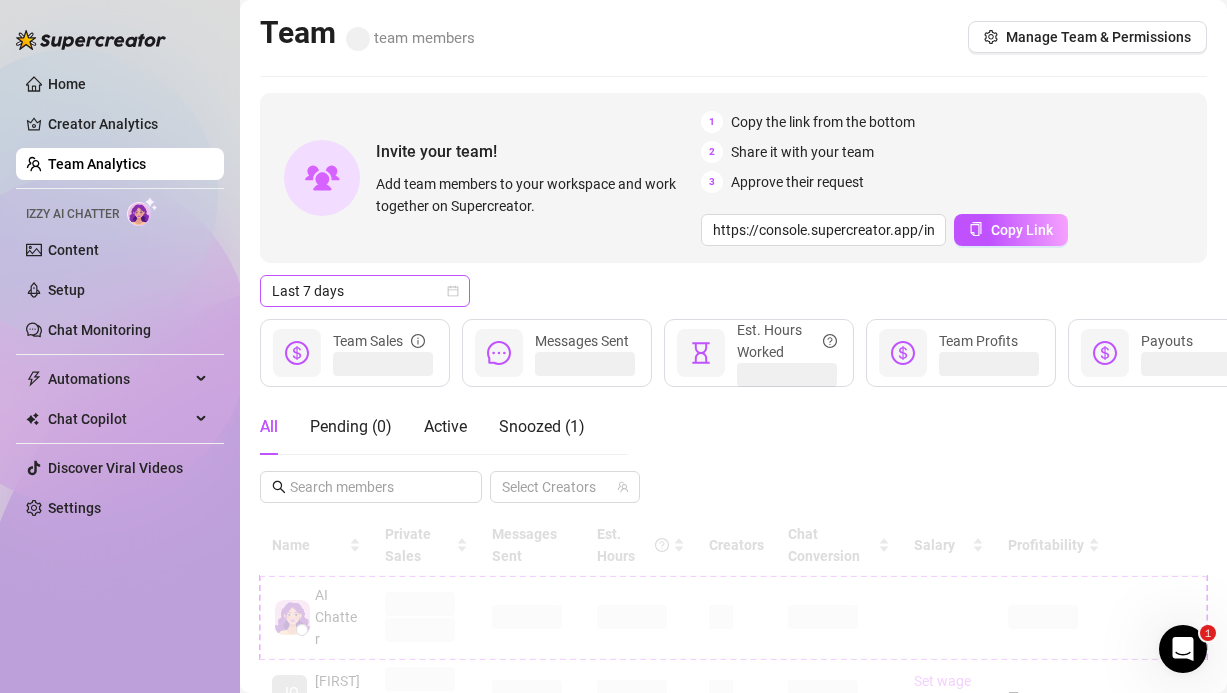 click 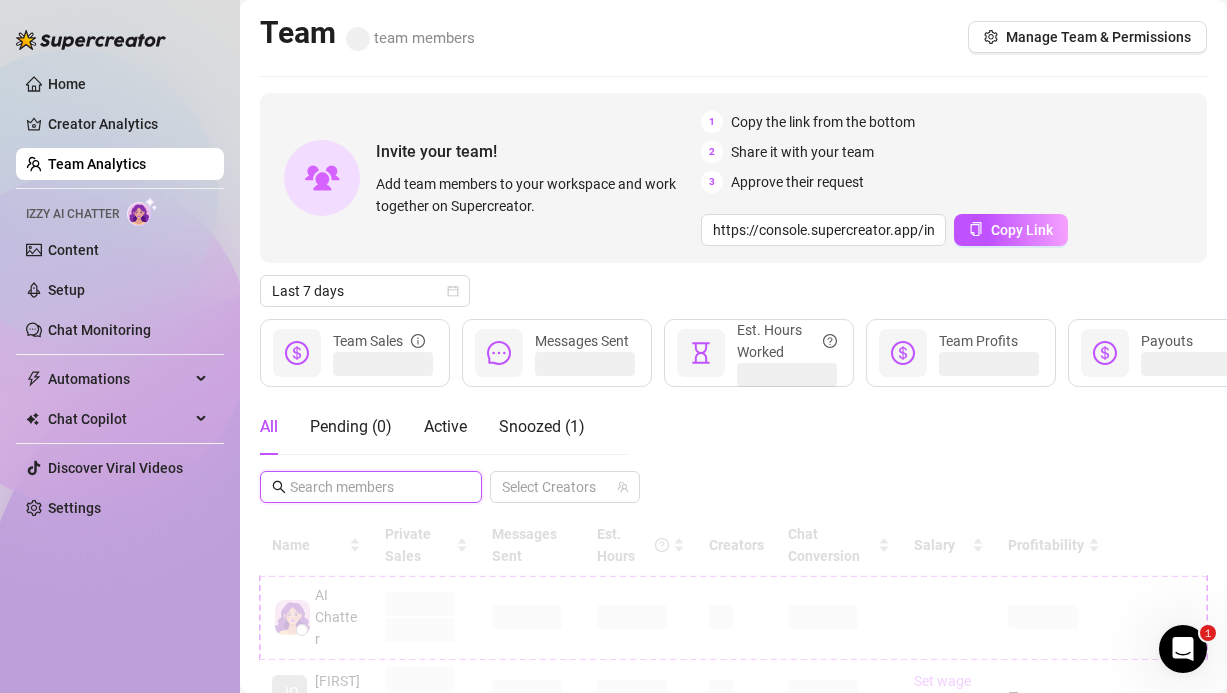 drag, startPoint x: 366, startPoint y: 479, endPoint x: 356, endPoint y: 456, distance: 25.079872 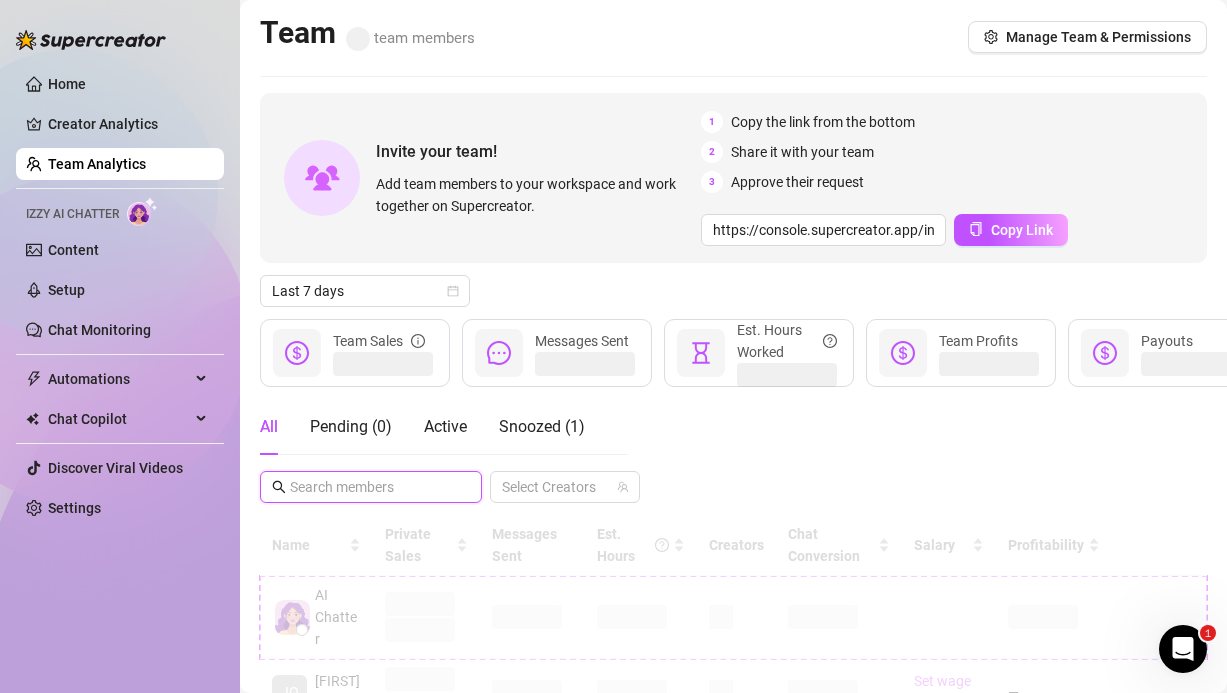 click on "All Pending ( 0 ) Active Snoozed ( 1 )   Select Creators" at bounding box center [733, 451] 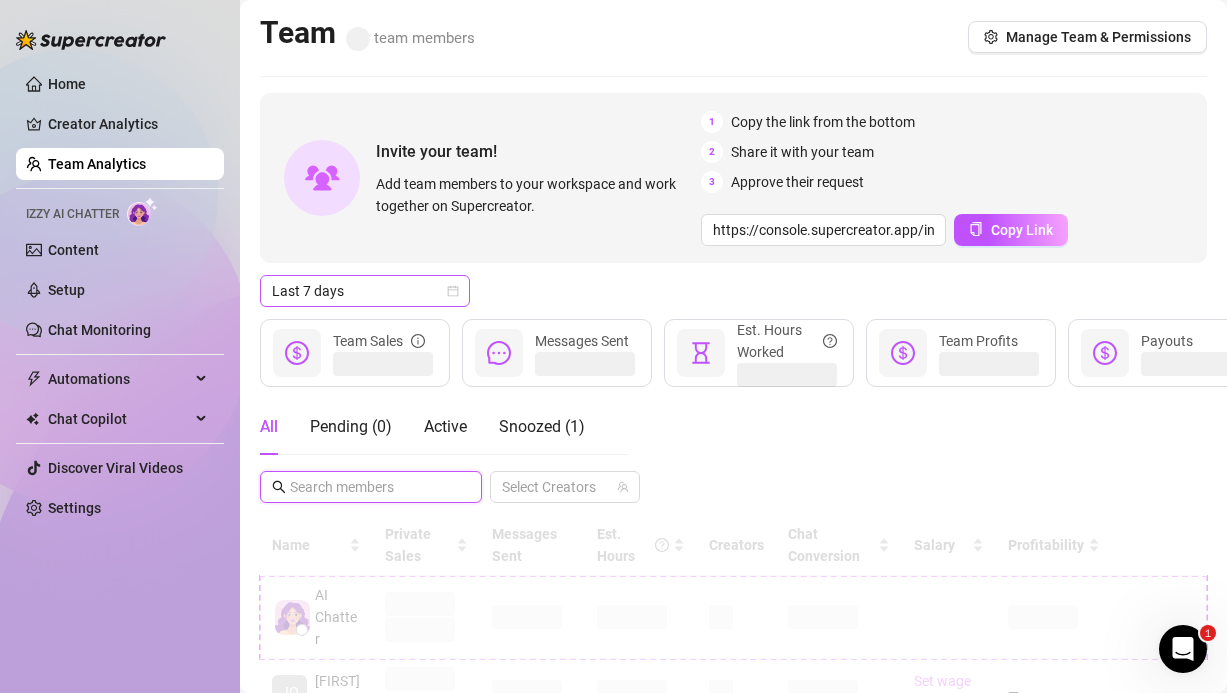 click 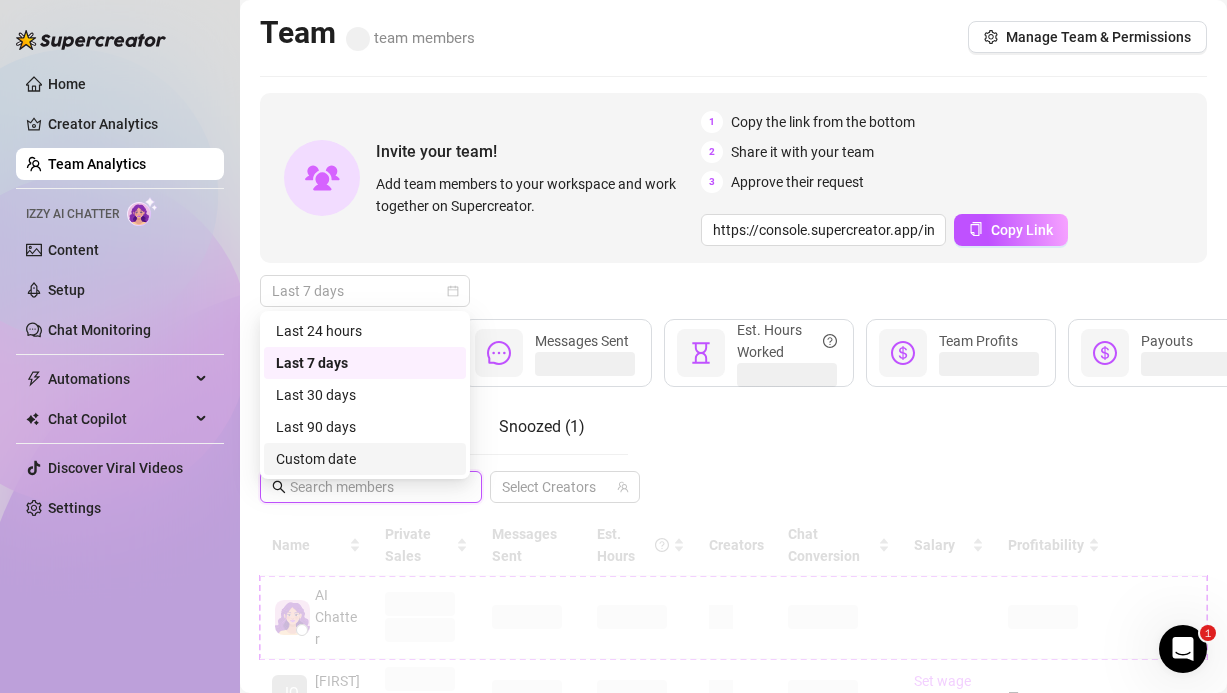 click on "Custom date" at bounding box center [365, 459] 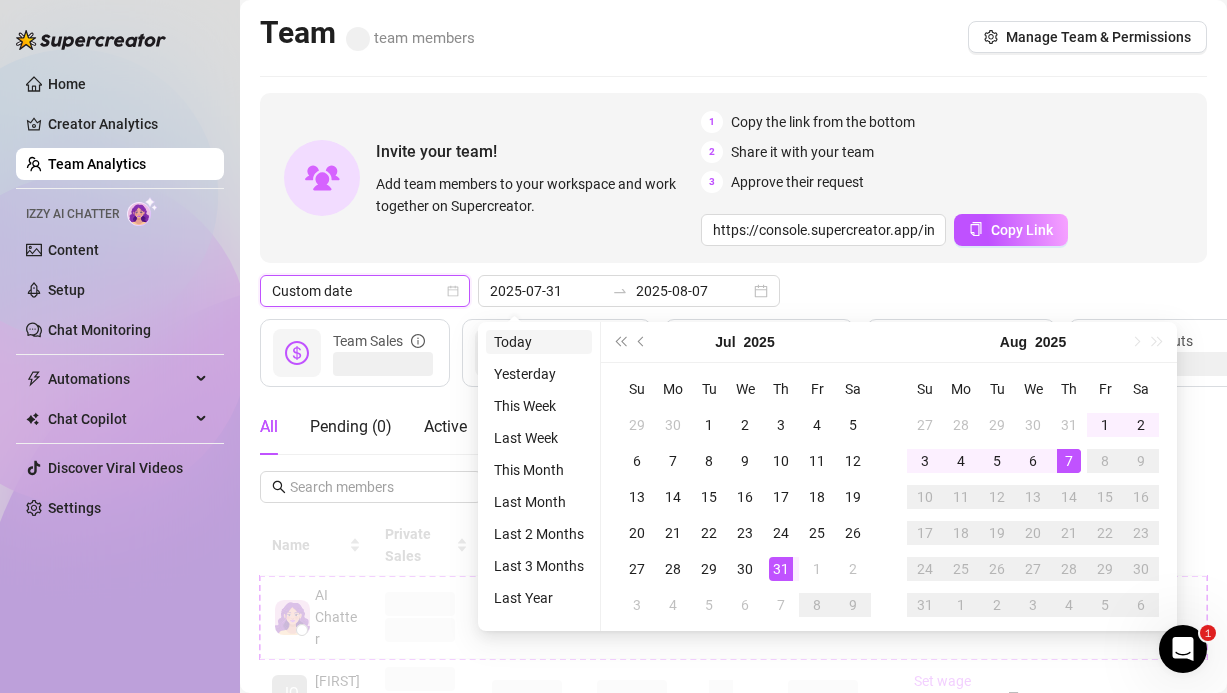 type on "2025-08-06" 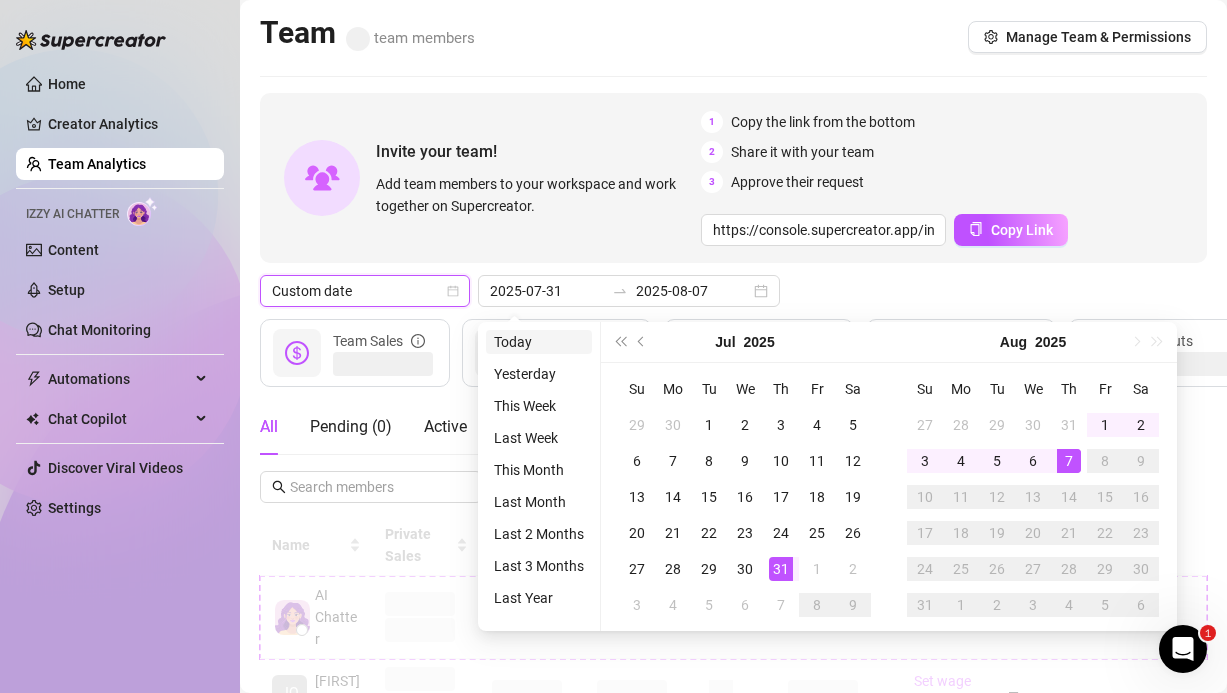 type on "2025-08-06" 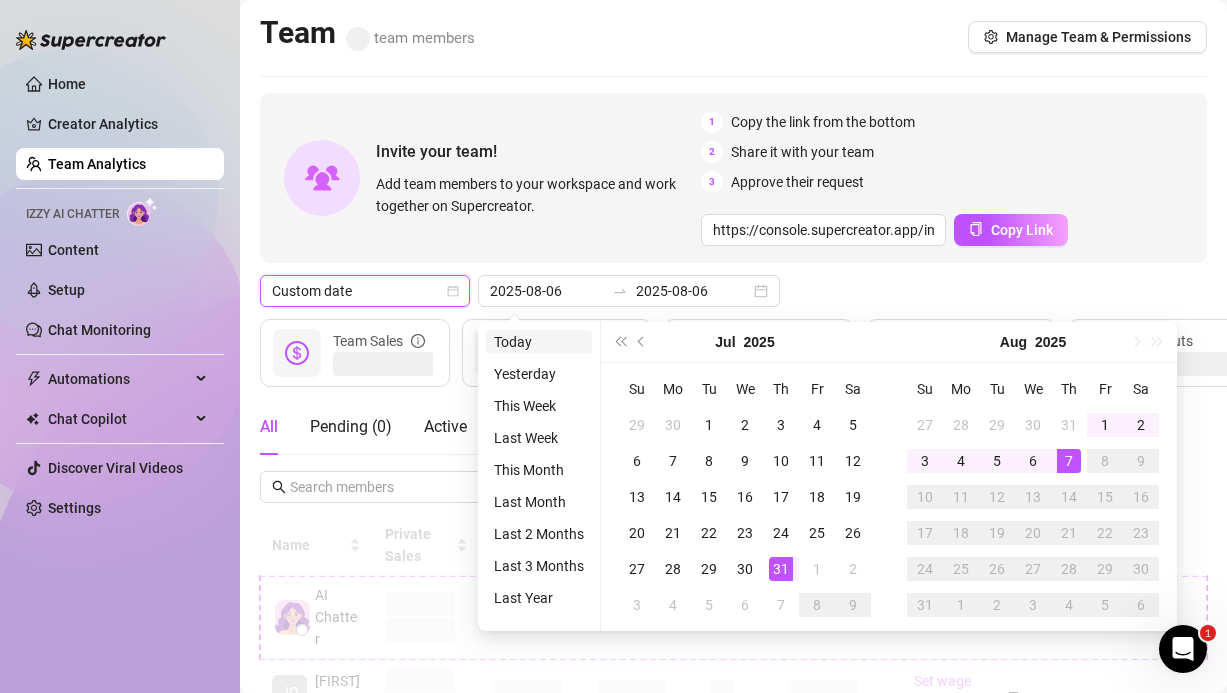 type on "2025-08-07" 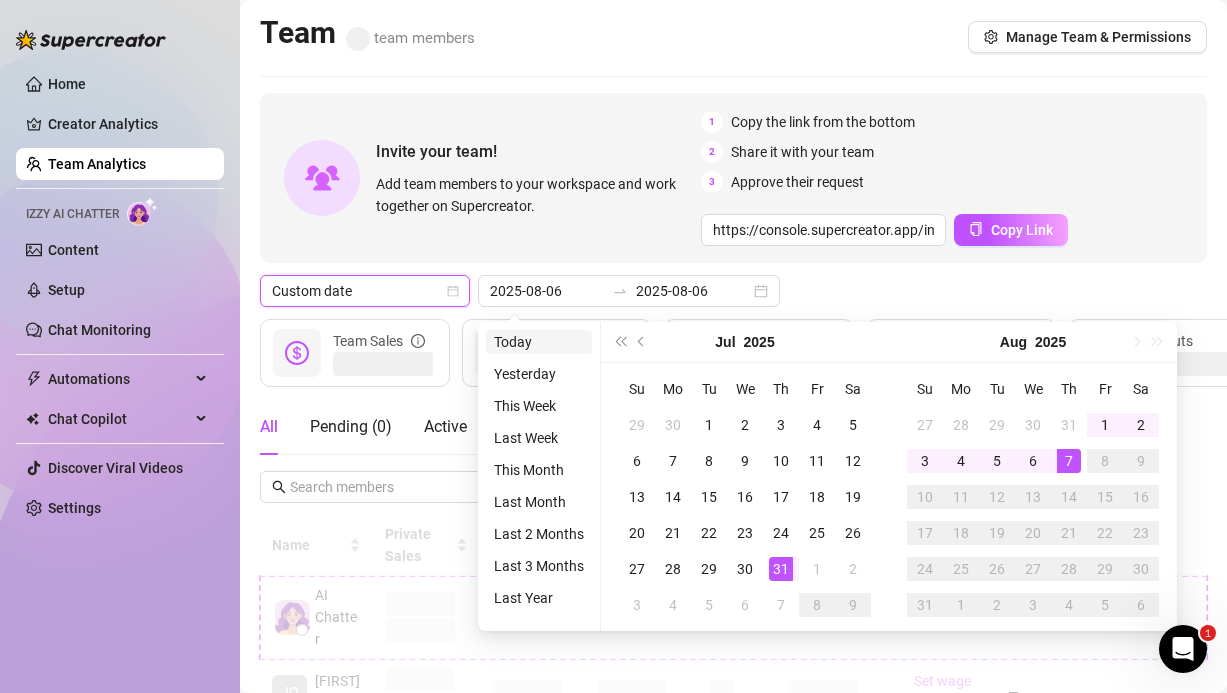 type on "2025-08-07" 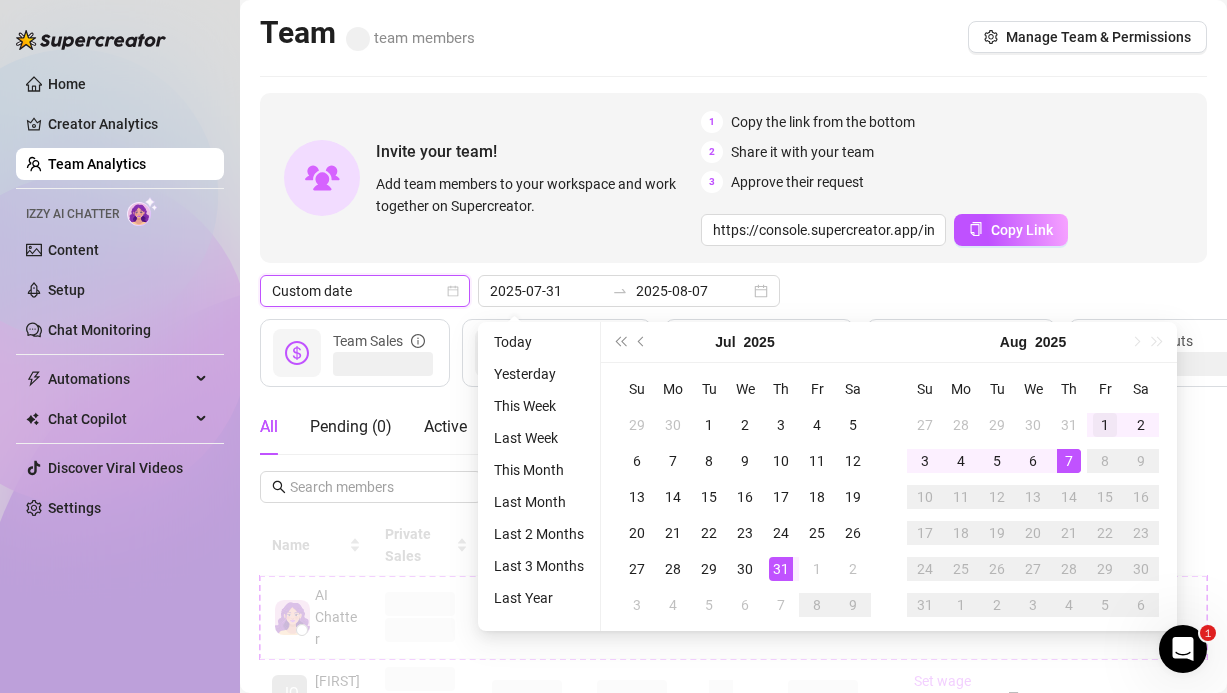 type on "2025-08-01" 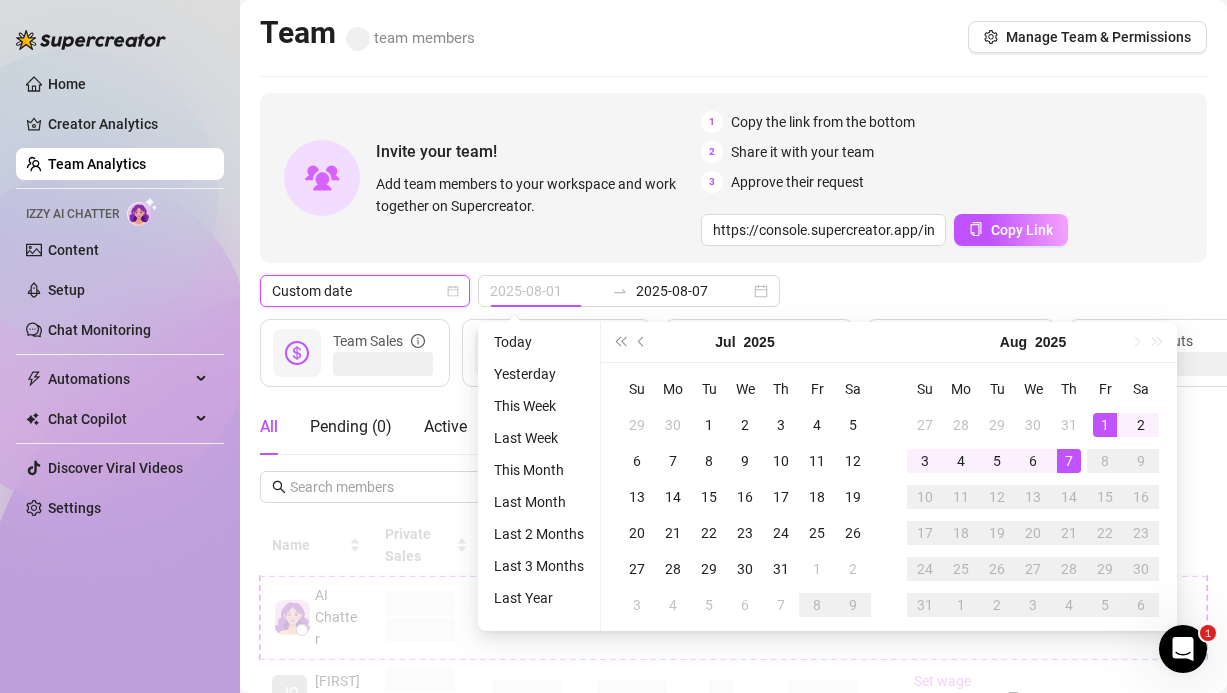 click on "1" at bounding box center [1105, 425] 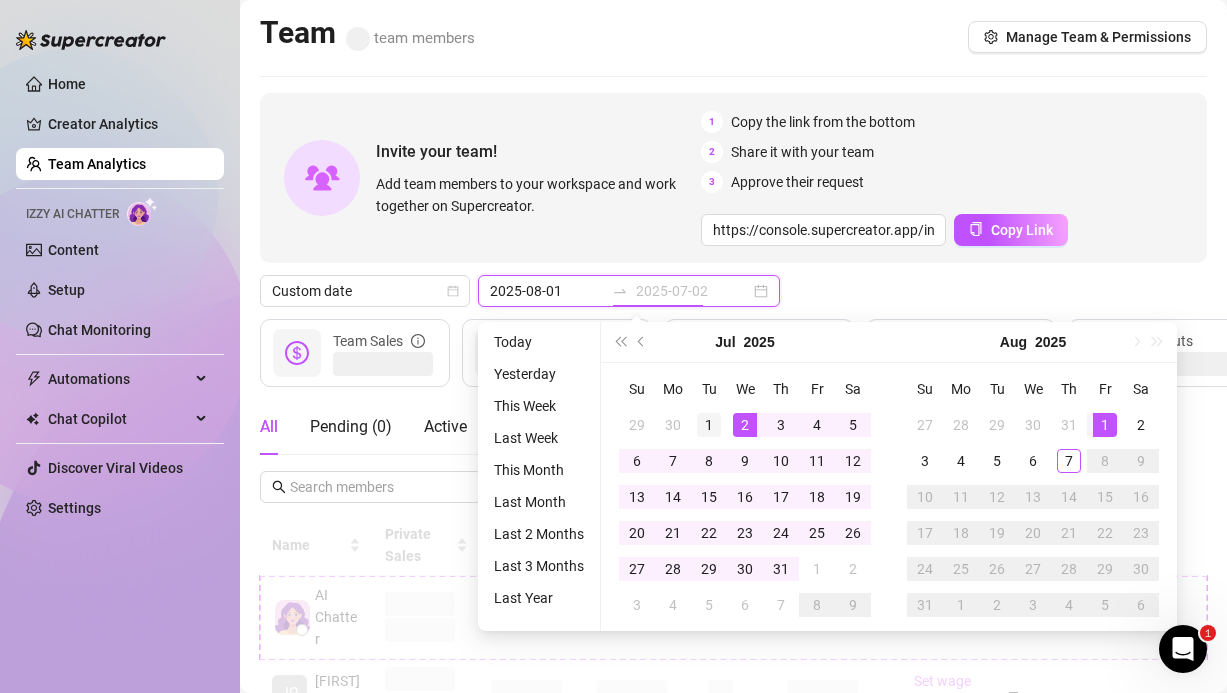 type on "2025-07-01" 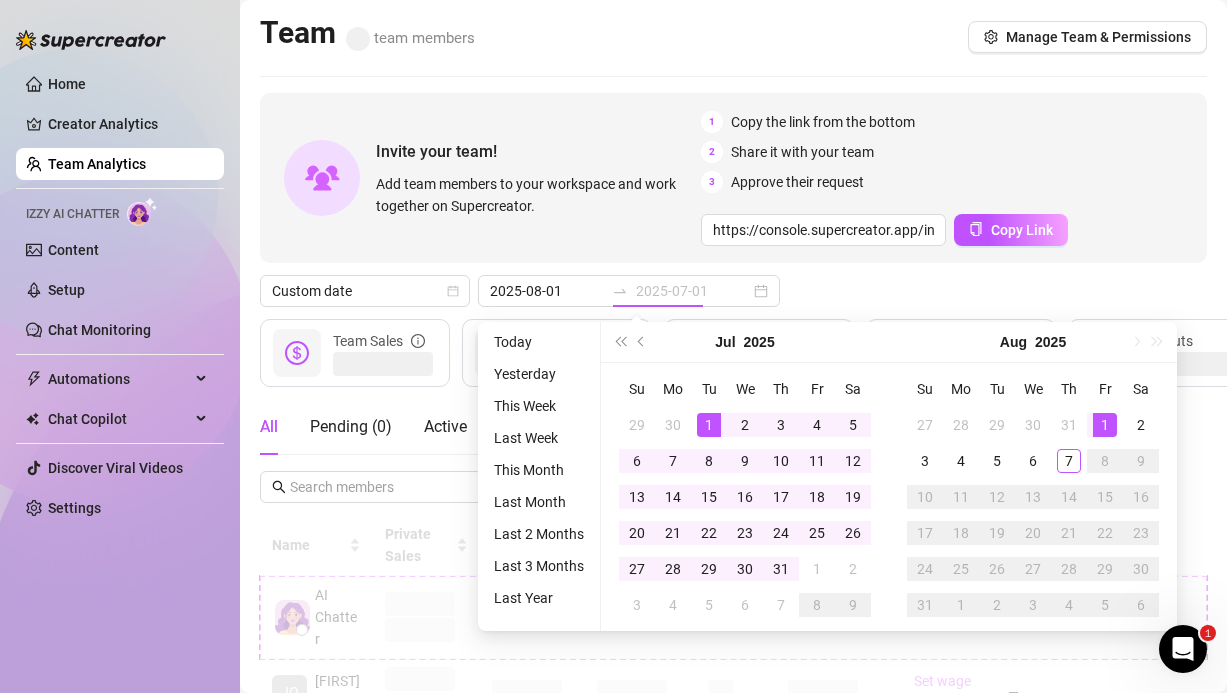 click on "1" at bounding box center [709, 425] 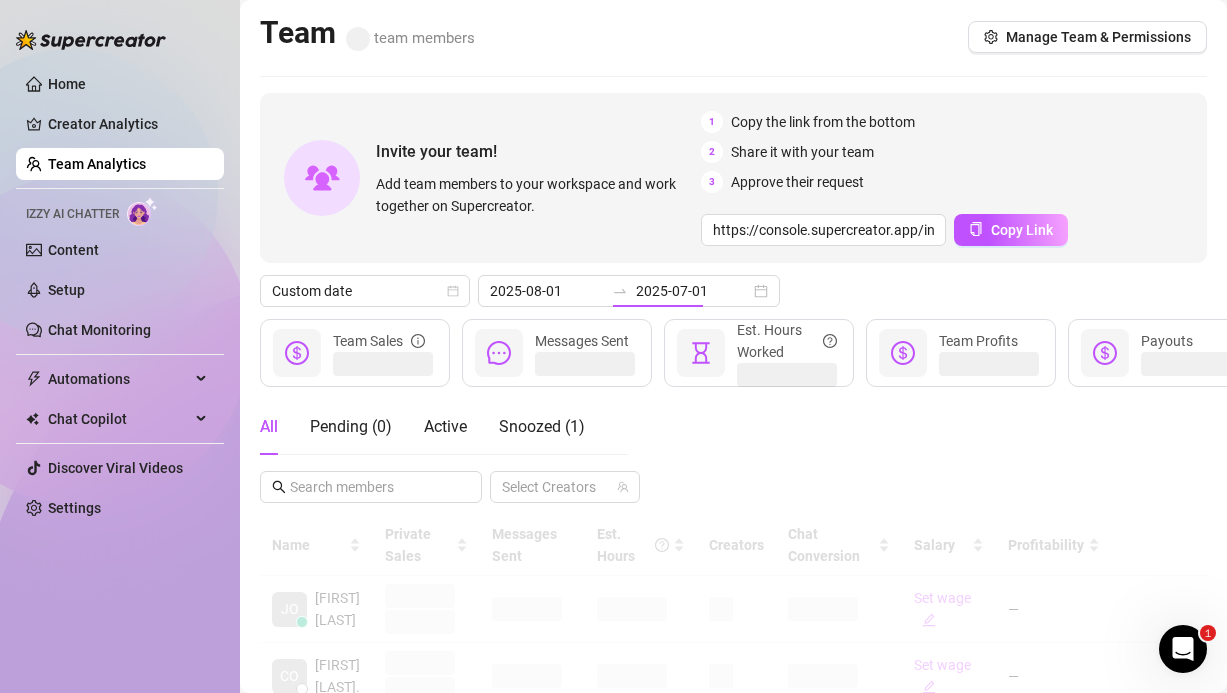 type on "2025-07-01" 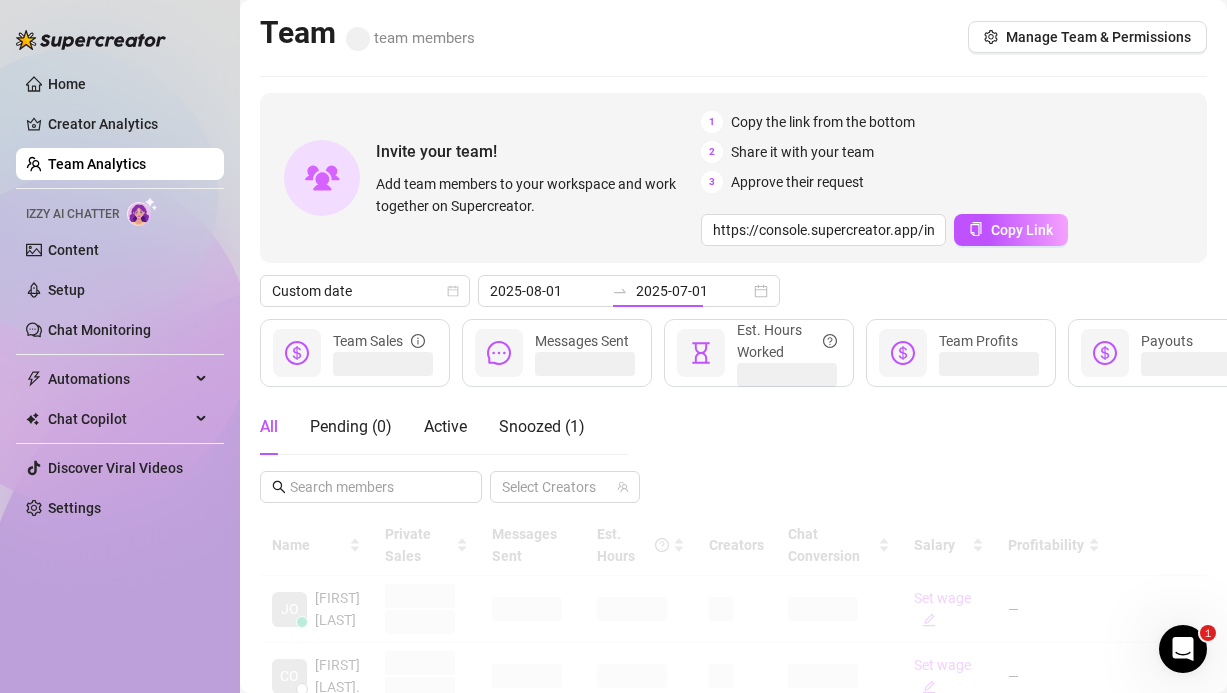 type on "2025-08-01" 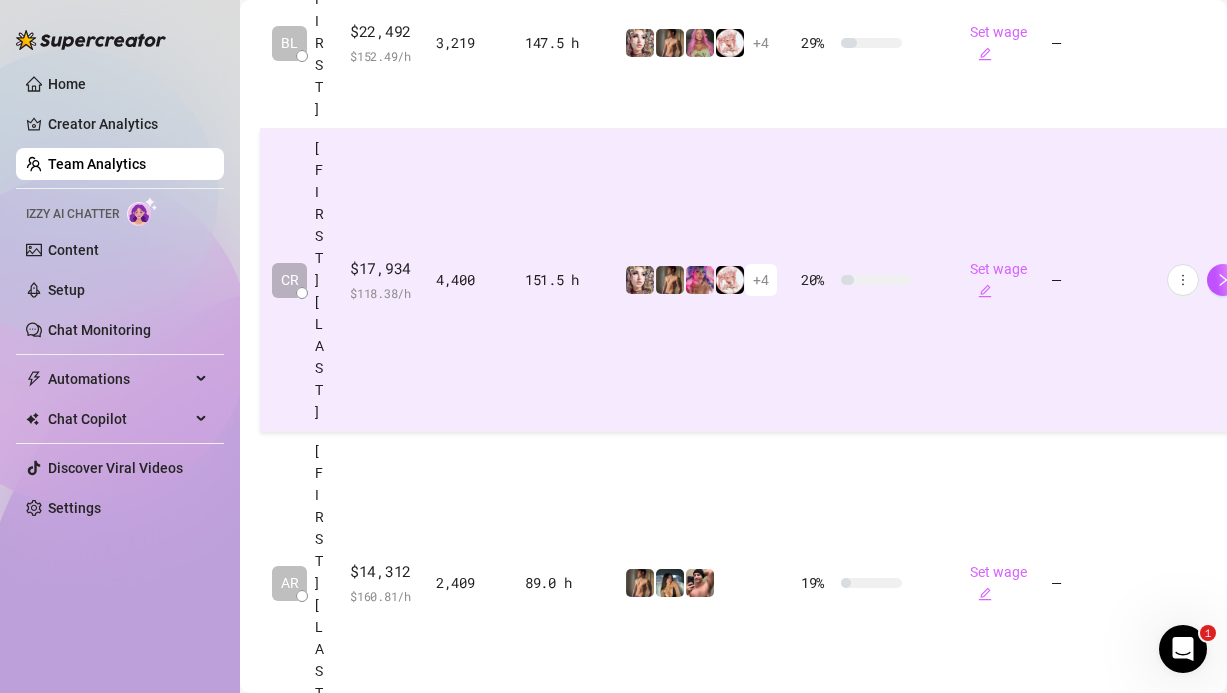 scroll, scrollTop: 624, scrollLeft: 0, axis: vertical 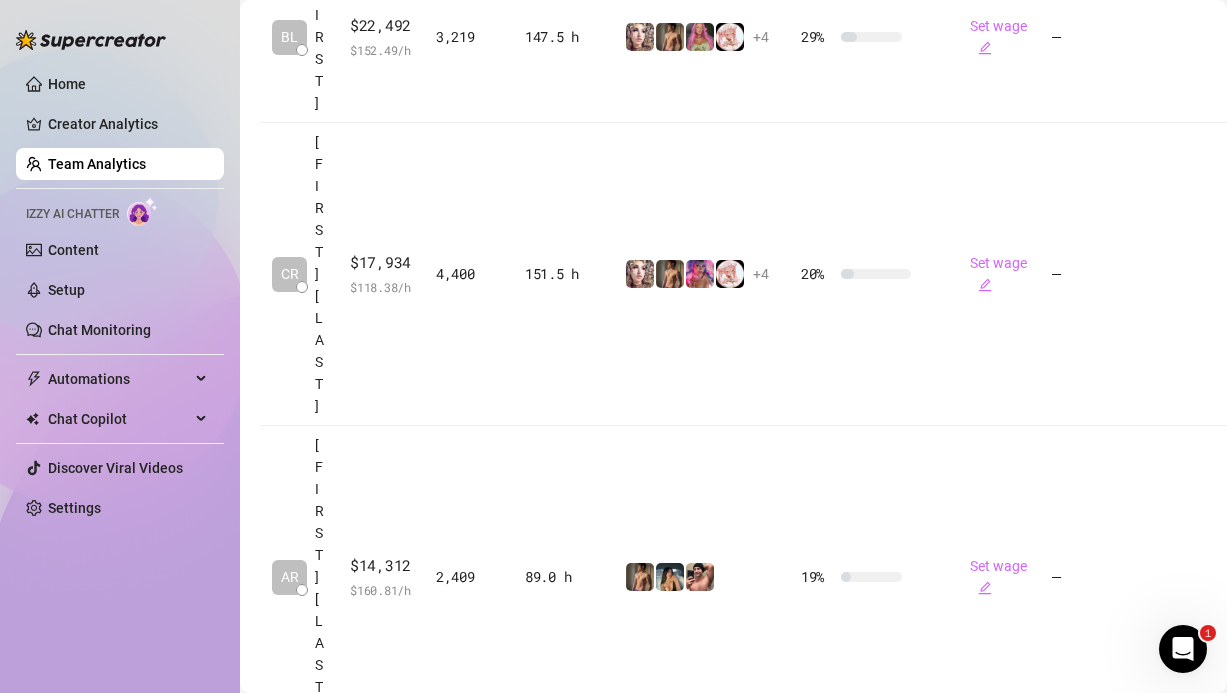 click on "$13,829.43" at bounding box center [381, 868] 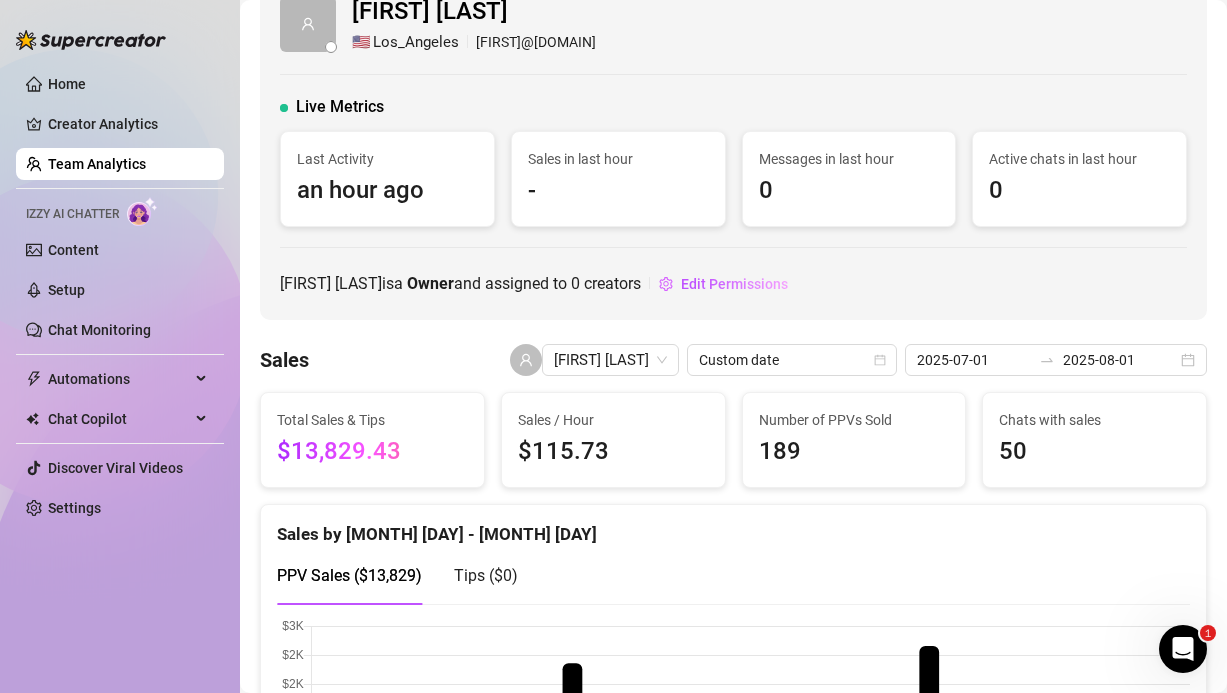 scroll, scrollTop: 0, scrollLeft: 0, axis: both 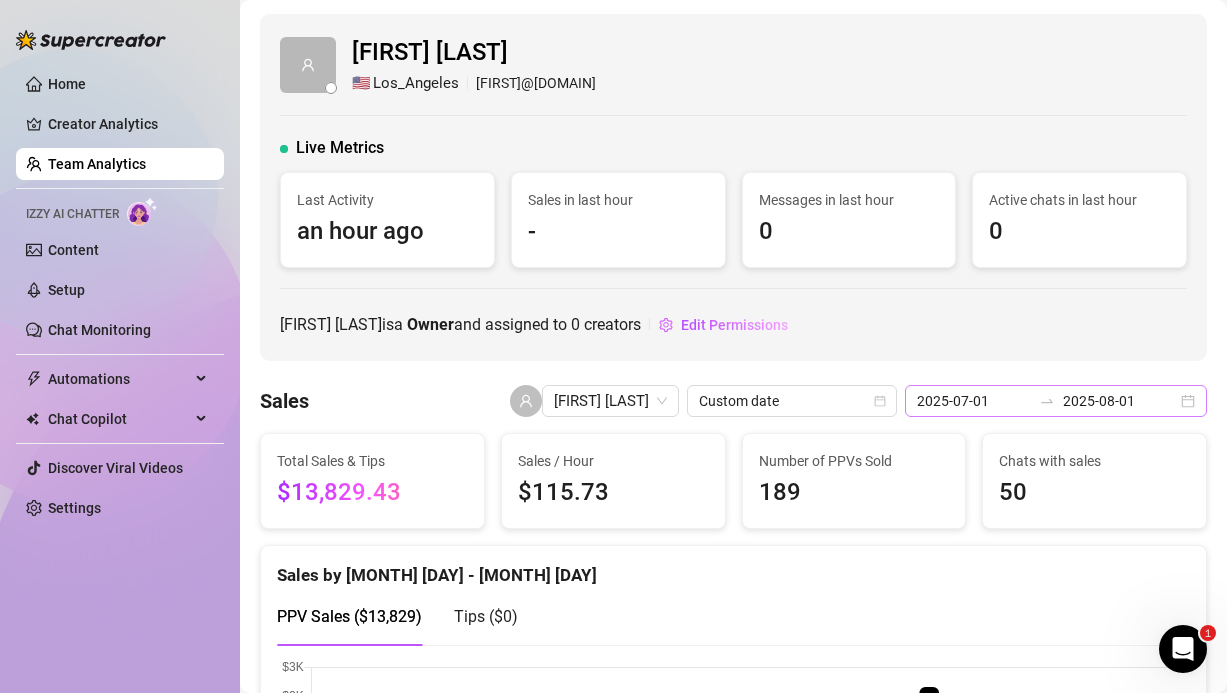 click on "[YEAR]-[MONTH]-[DAY] [YEAR]-[MONTH]-[DAY]" at bounding box center [1056, 401] 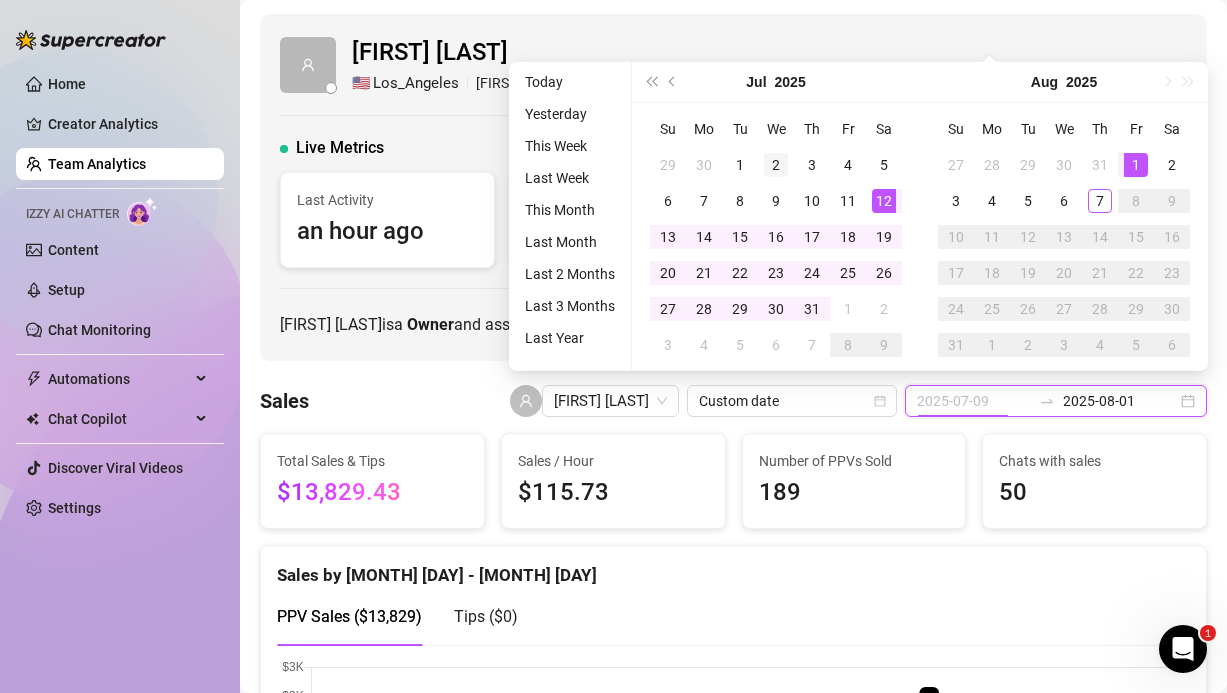 type on "2025-07-02" 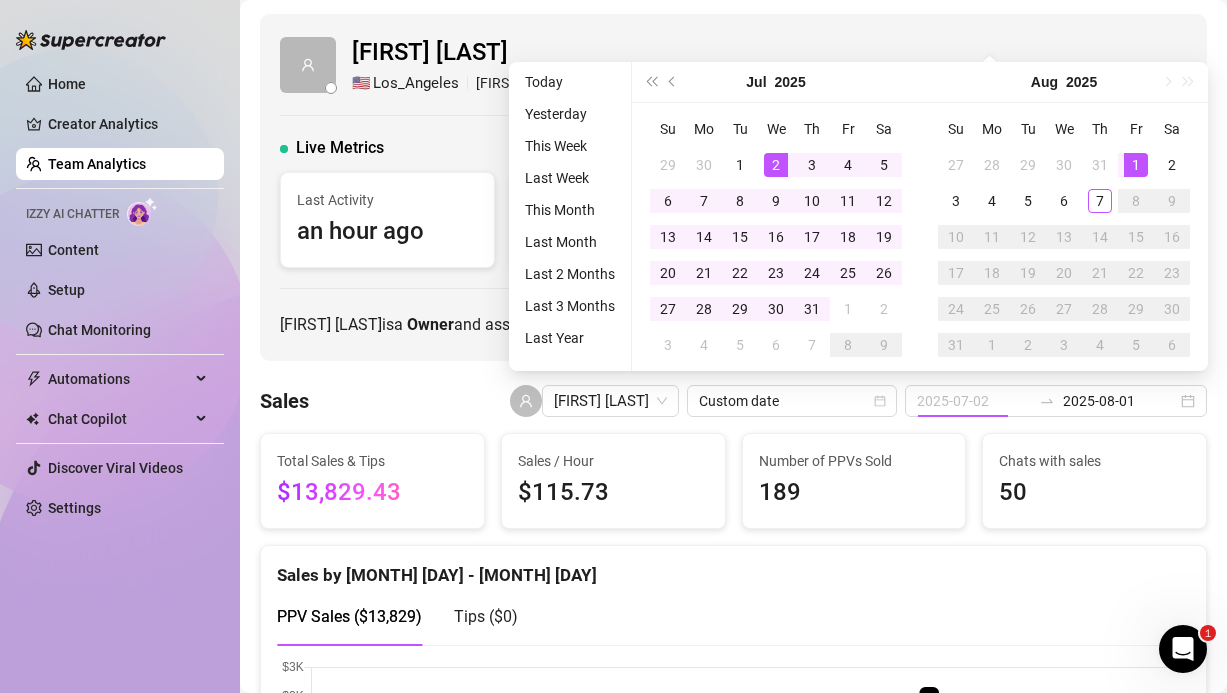 click on "2" at bounding box center [776, 165] 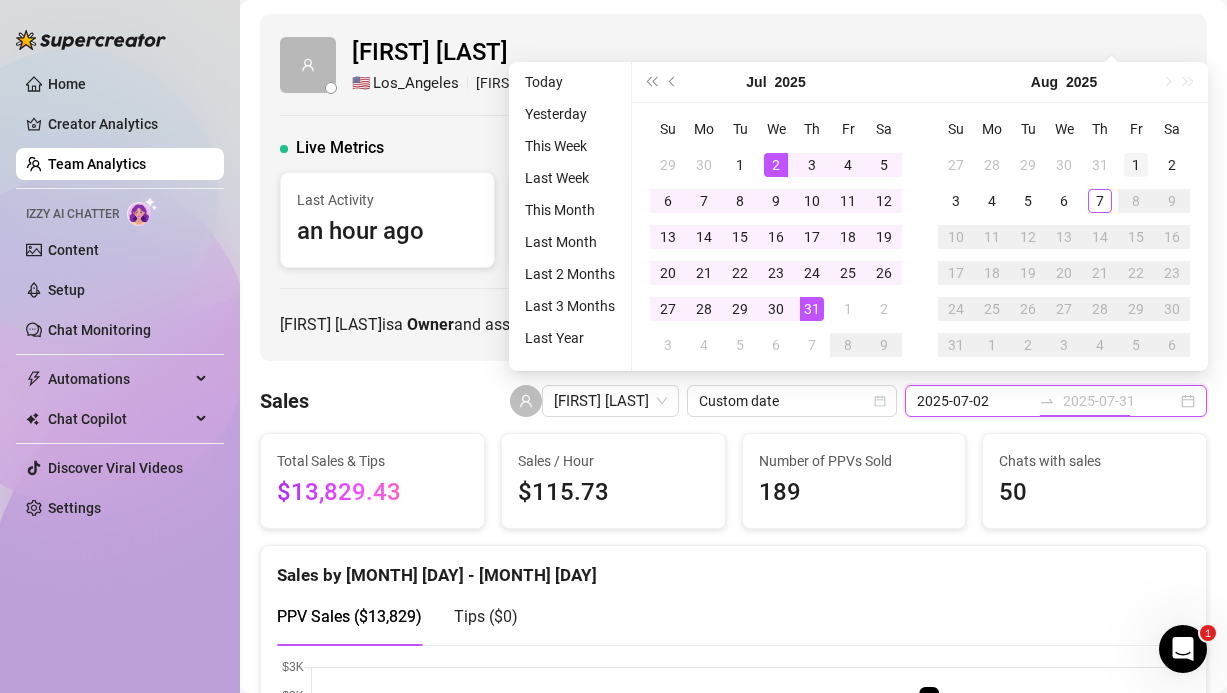 type on "2025-08-01" 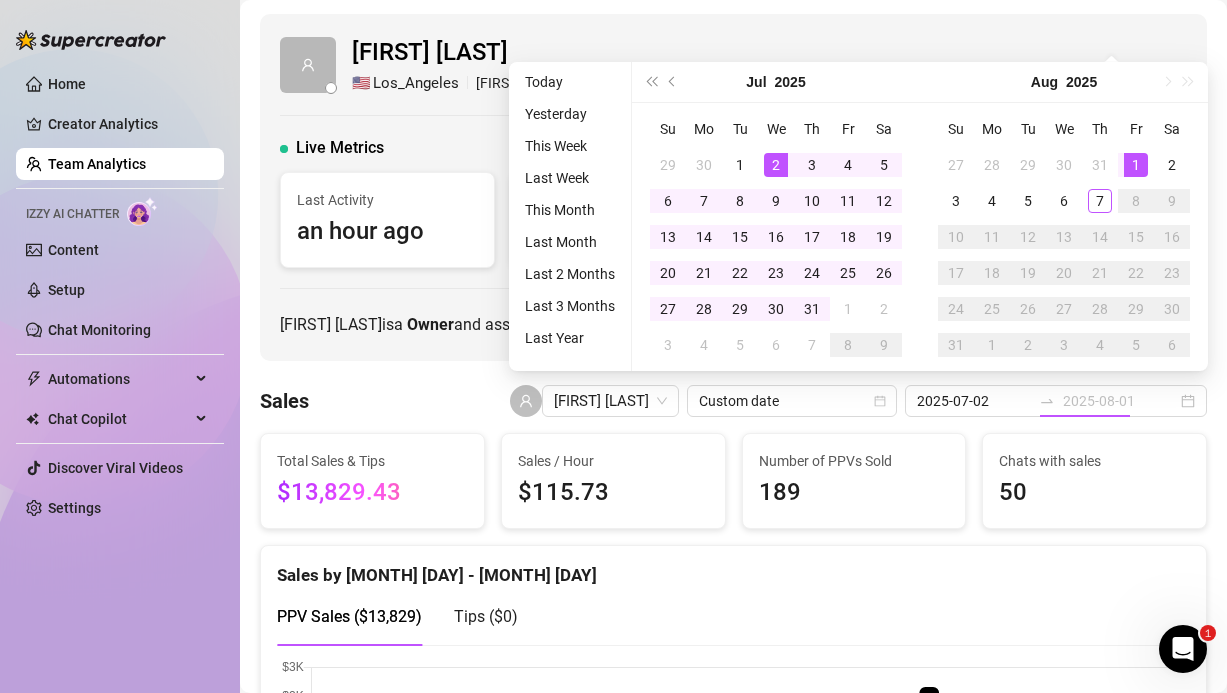 click on "1" at bounding box center [1136, 165] 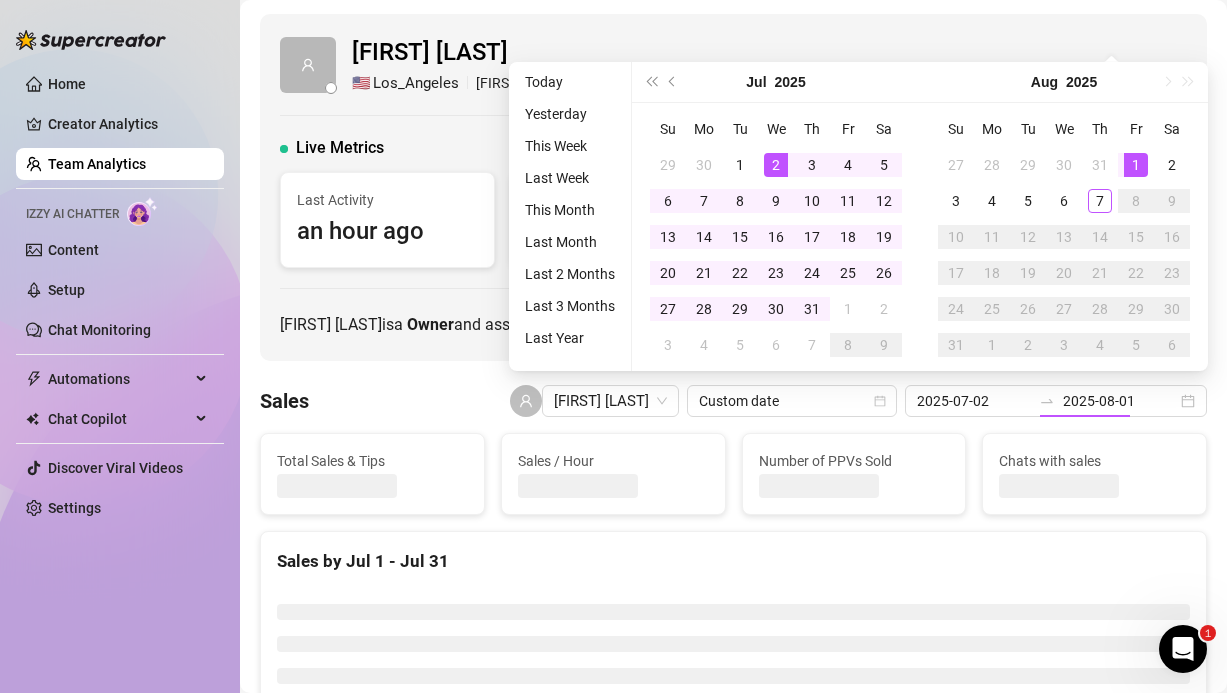 type on "2025-07-02" 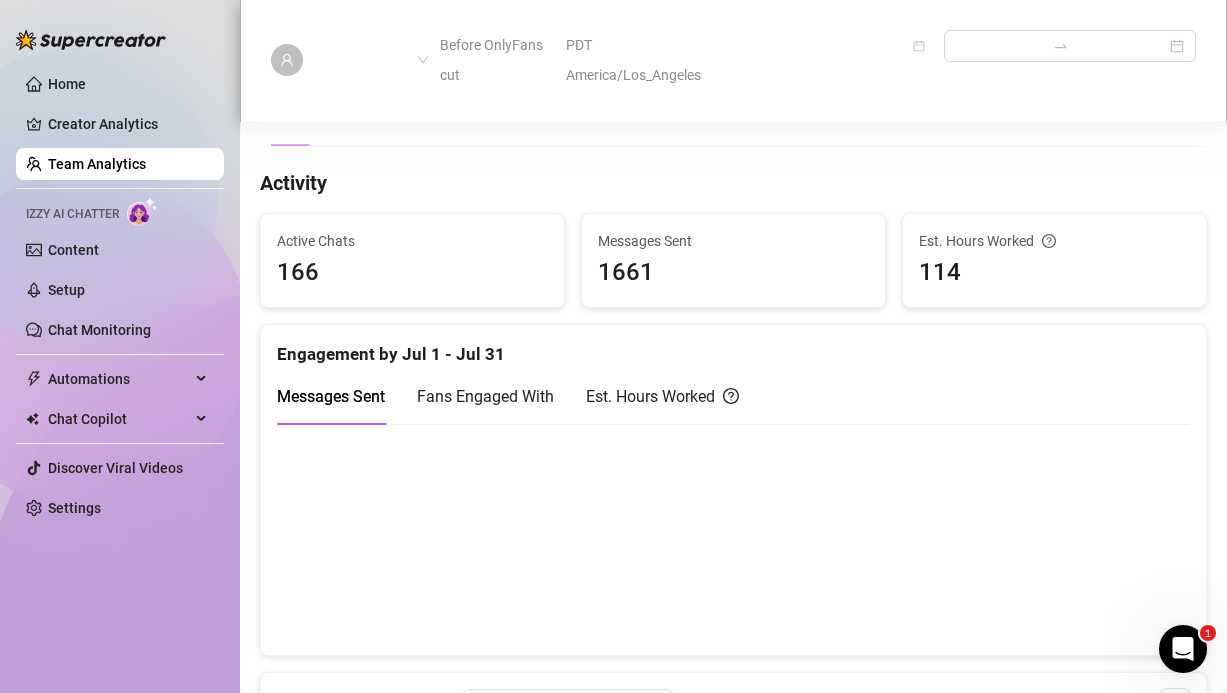 scroll, scrollTop: 0, scrollLeft: 0, axis: both 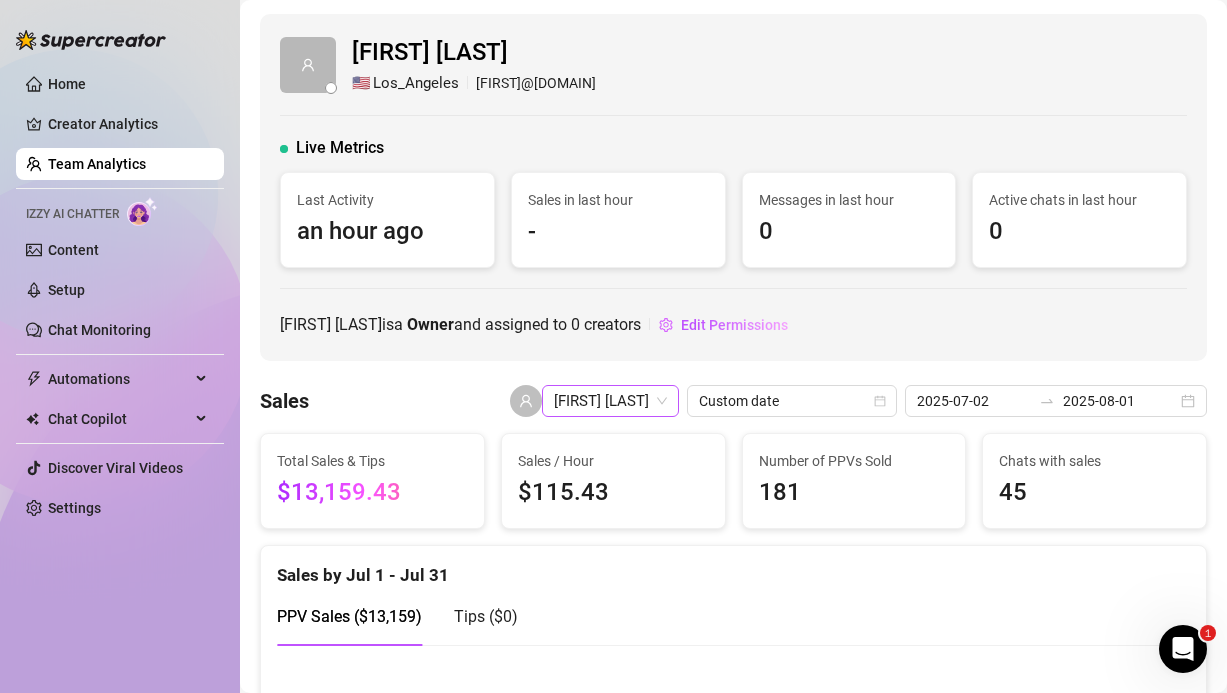 click on "[FIRST] [LAST]" at bounding box center [610, 401] 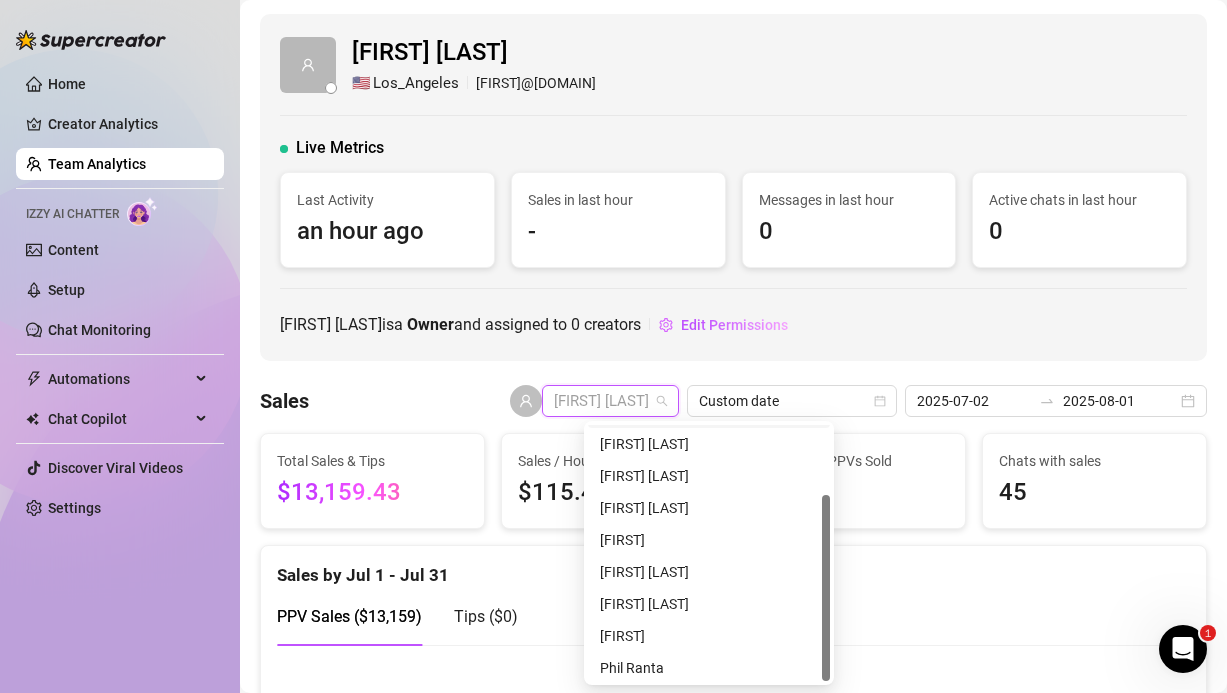 scroll, scrollTop: 96, scrollLeft: 0, axis: vertical 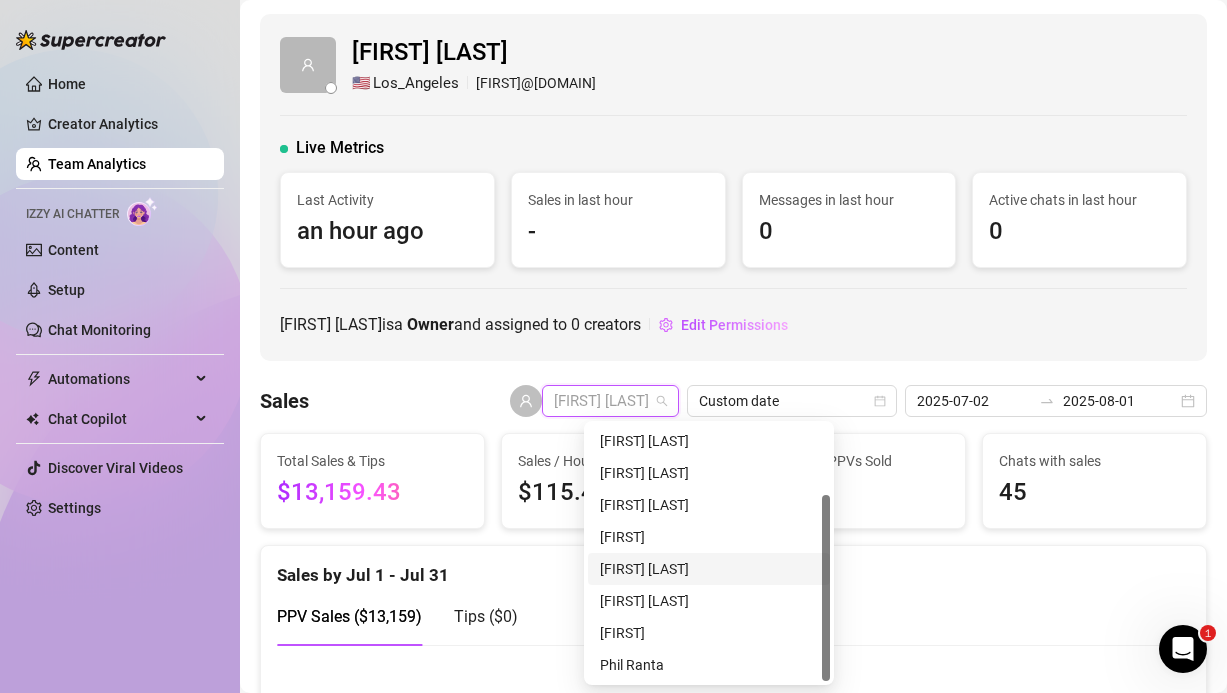 click on "[FIRST] [LAST]" at bounding box center [709, 569] 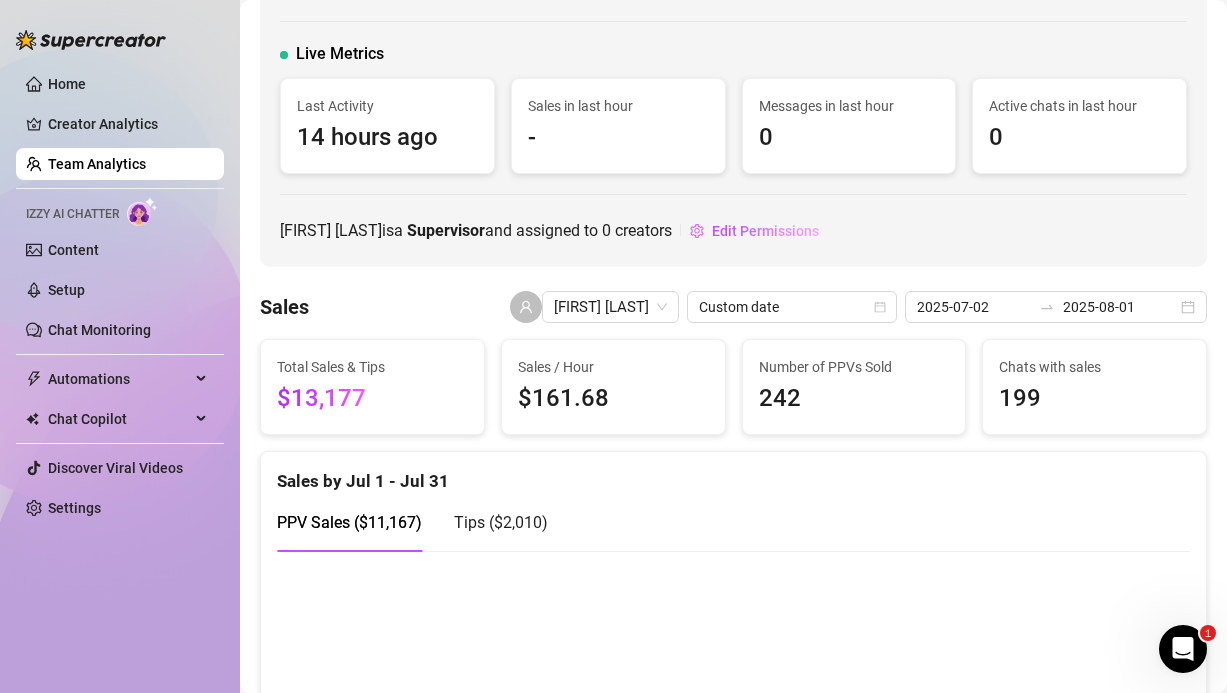 scroll, scrollTop: 52, scrollLeft: 0, axis: vertical 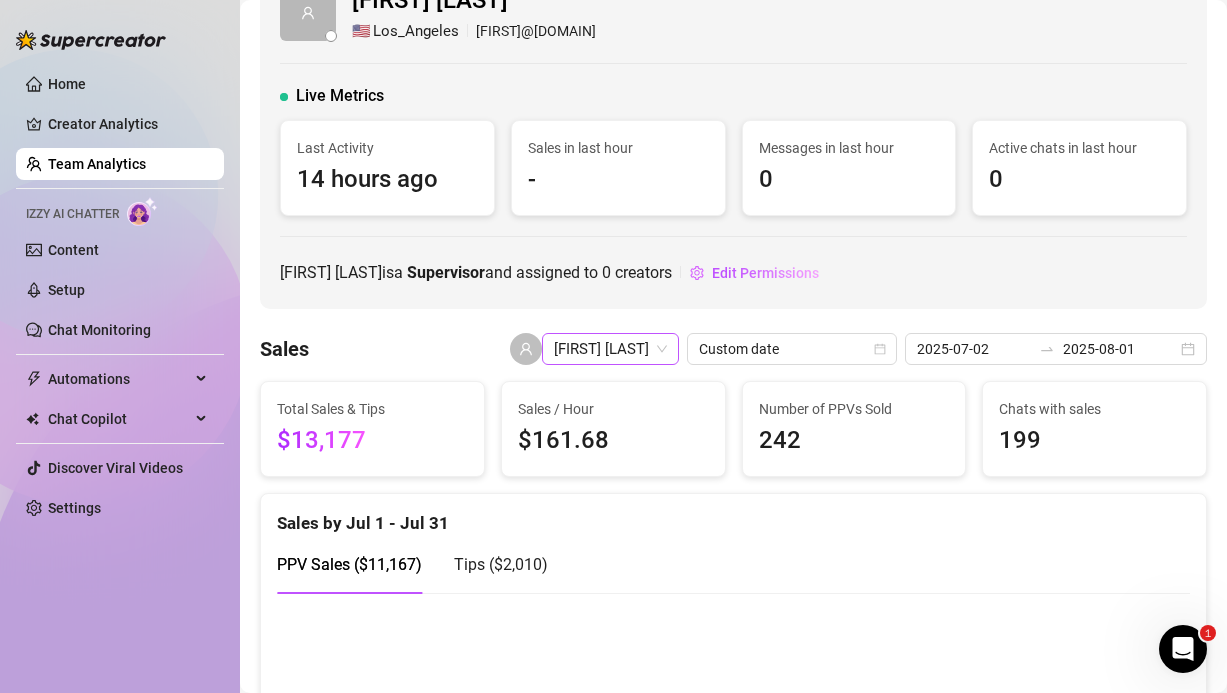 click on "[FIRST] [LAST]" at bounding box center (610, 349) 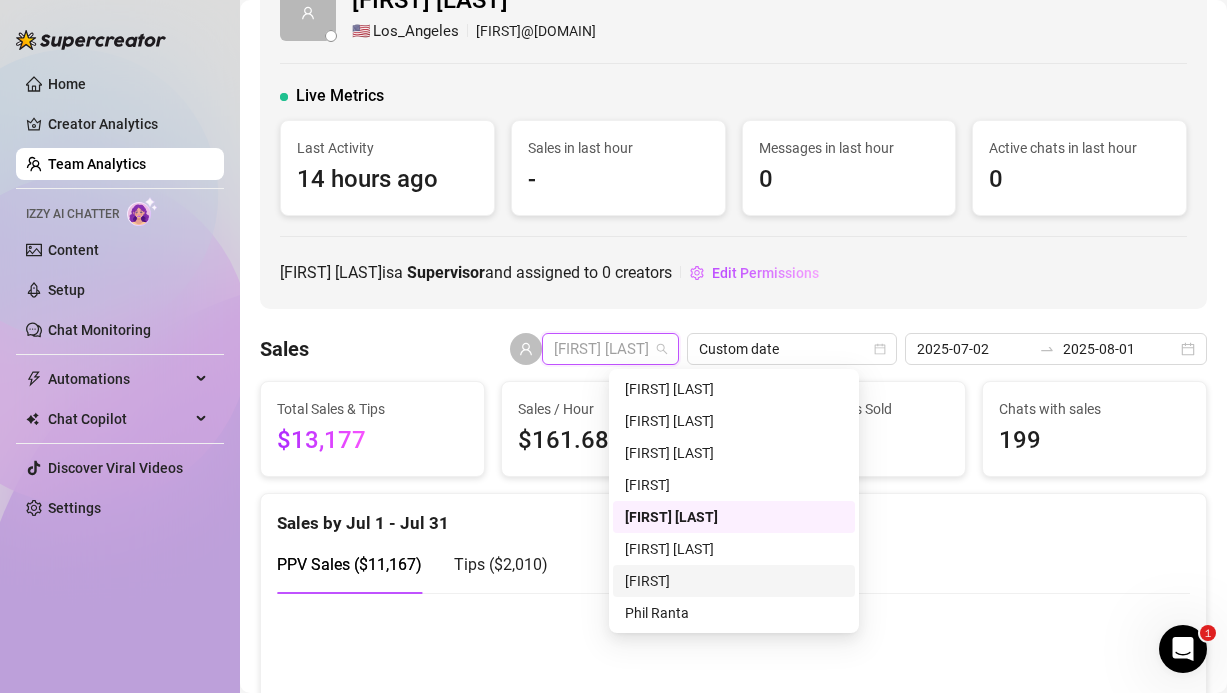 click on "[FIRST]" at bounding box center [734, 581] 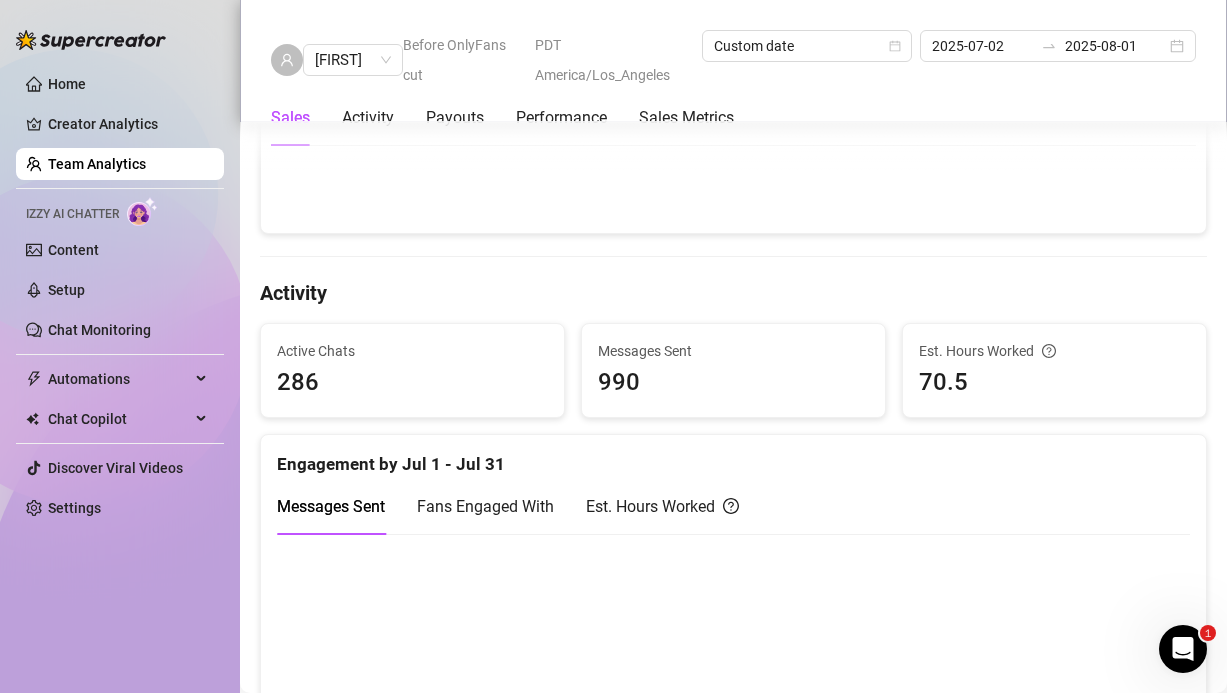 scroll, scrollTop: 634, scrollLeft: 0, axis: vertical 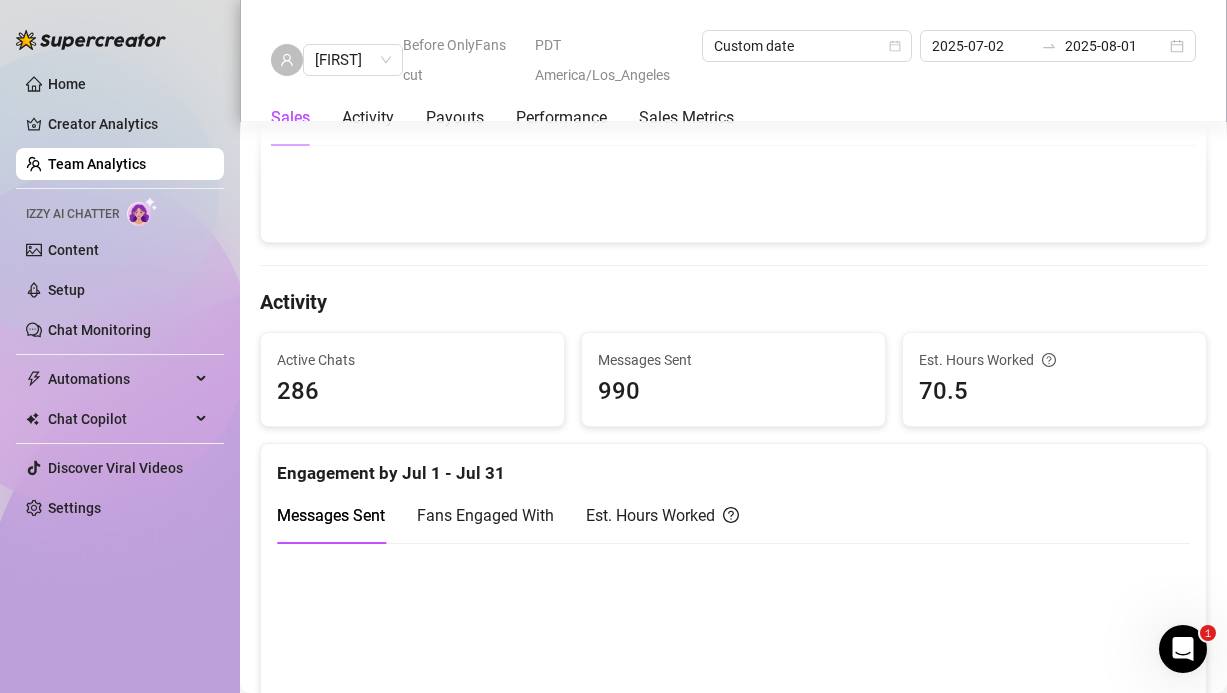 type on "70" 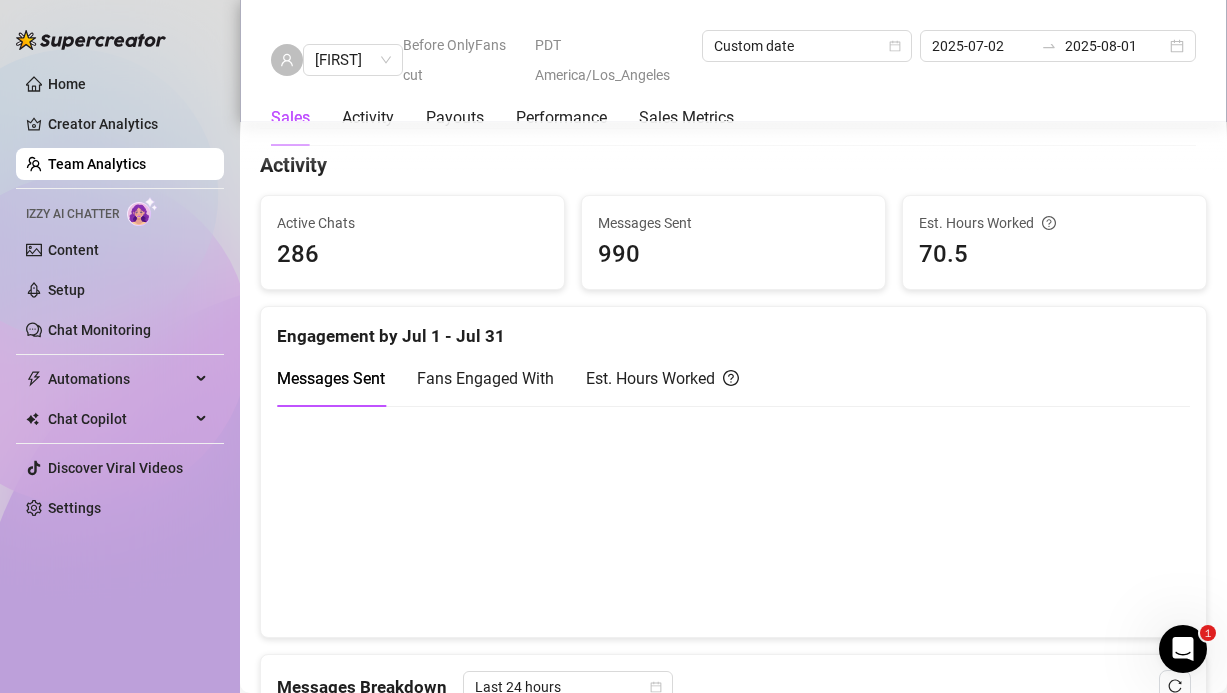 scroll, scrollTop: 0, scrollLeft: 0, axis: both 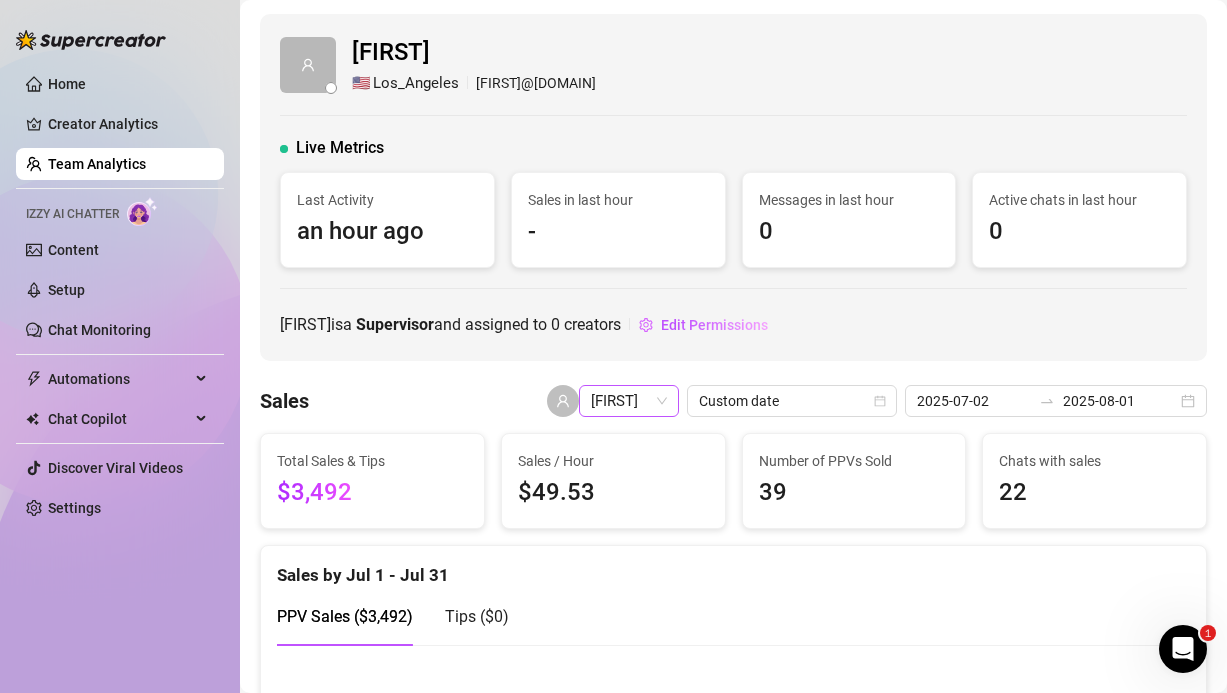 click on "[FIRST]" at bounding box center [629, 401] 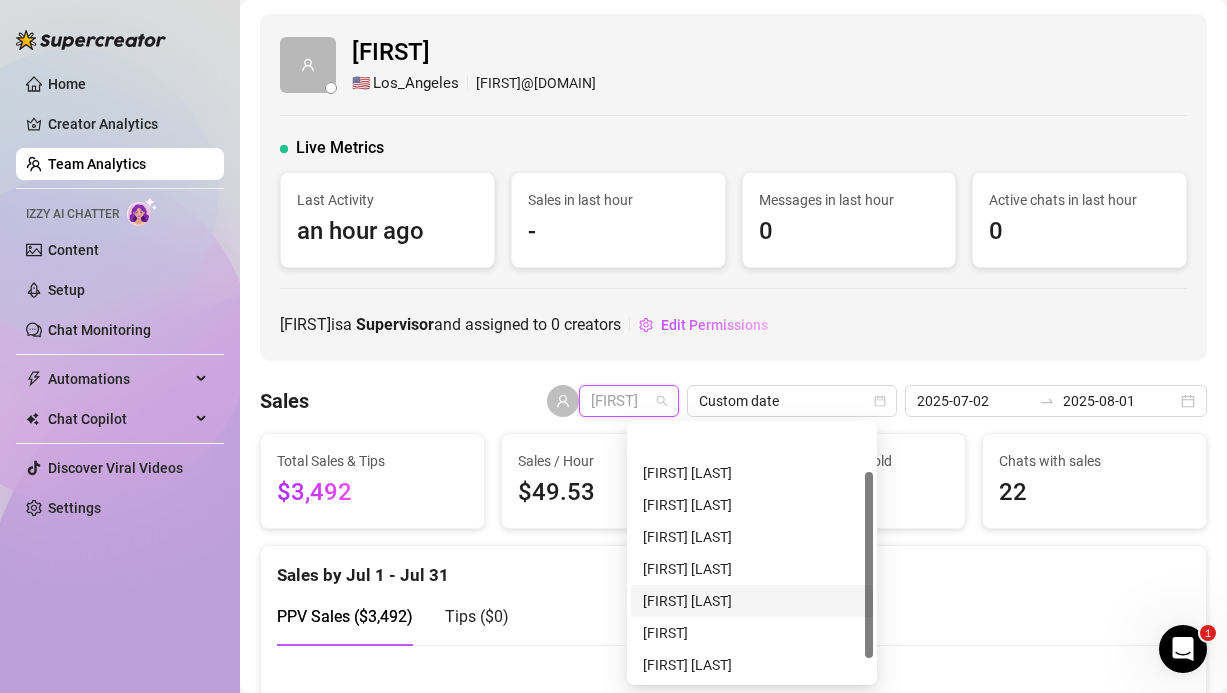 scroll, scrollTop: 64, scrollLeft: 0, axis: vertical 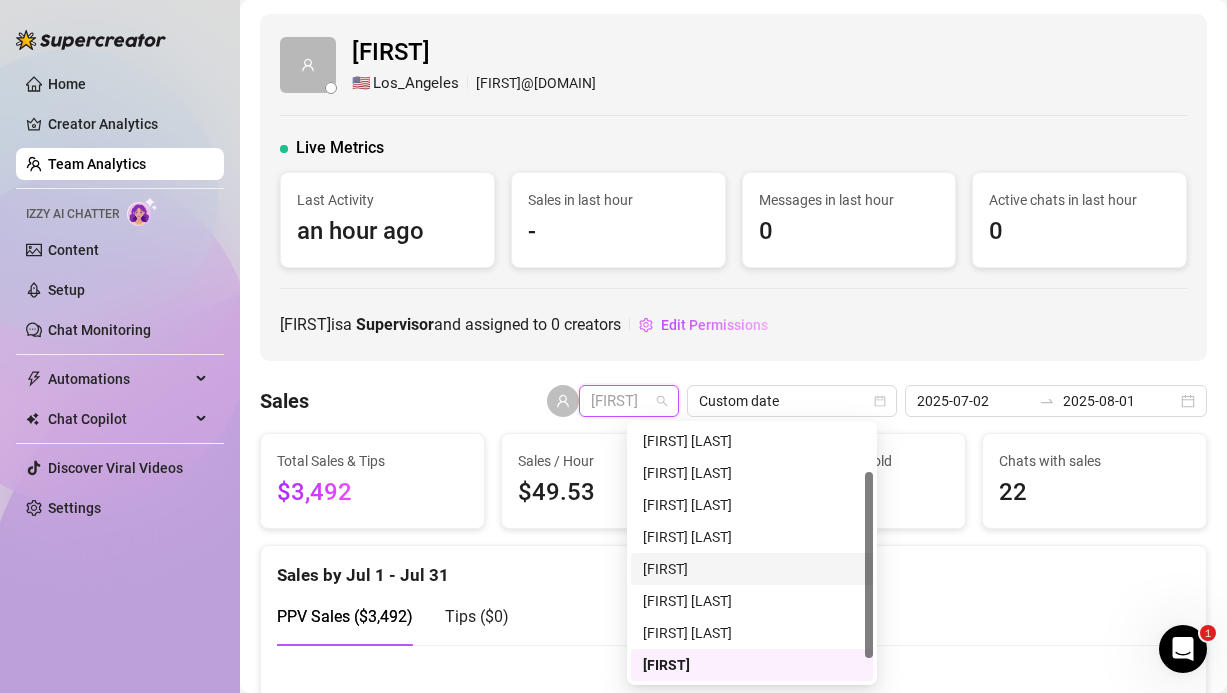 click on "[FIRST]" at bounding box center [752, 569] 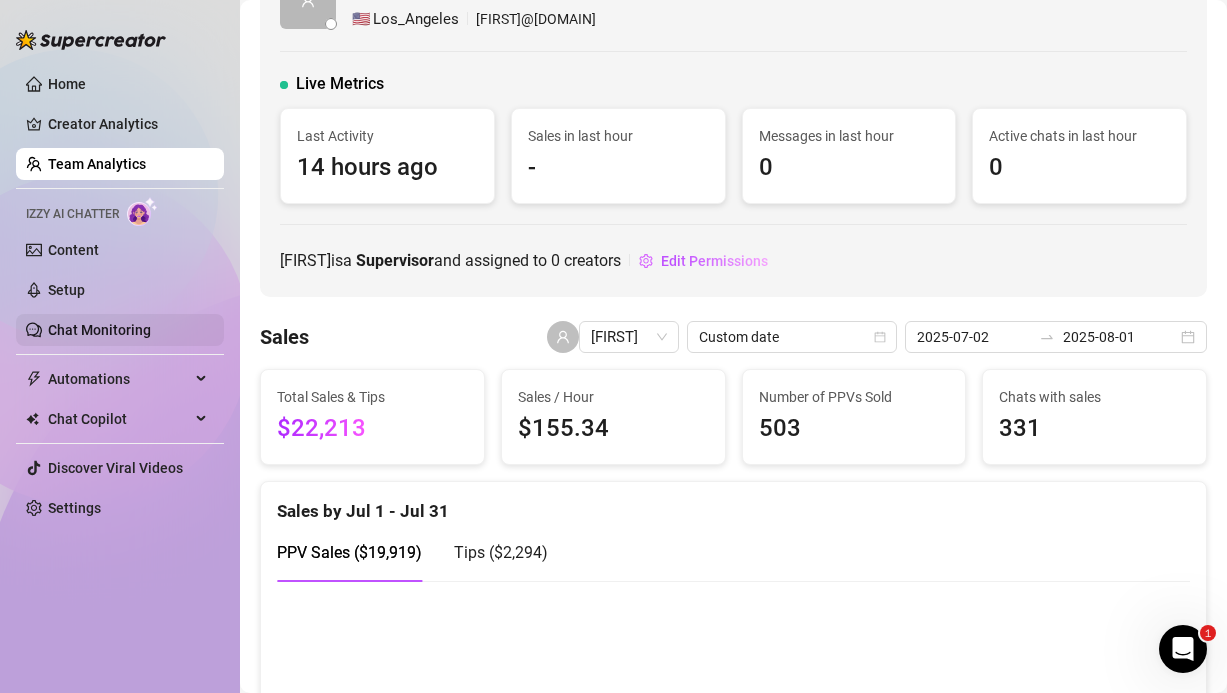 scroll, scrollTop: 0, scrollLeft: 0, axis: both 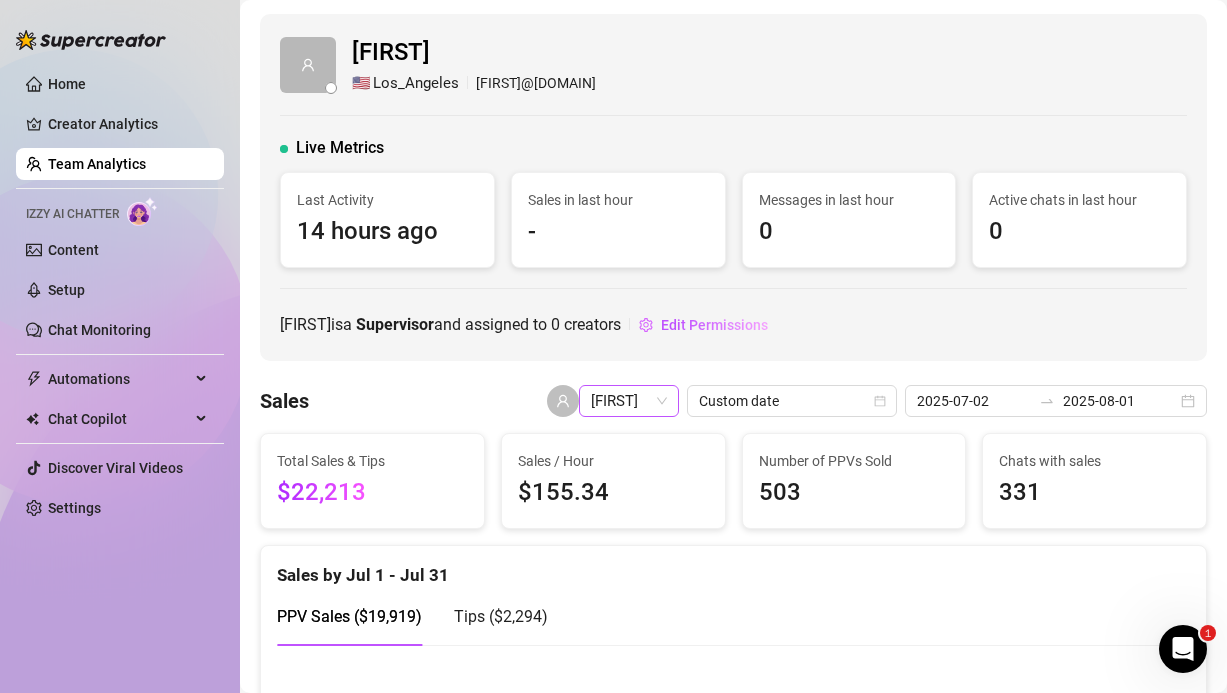 click on "[FIRST]" at bounding box center [629, 401] 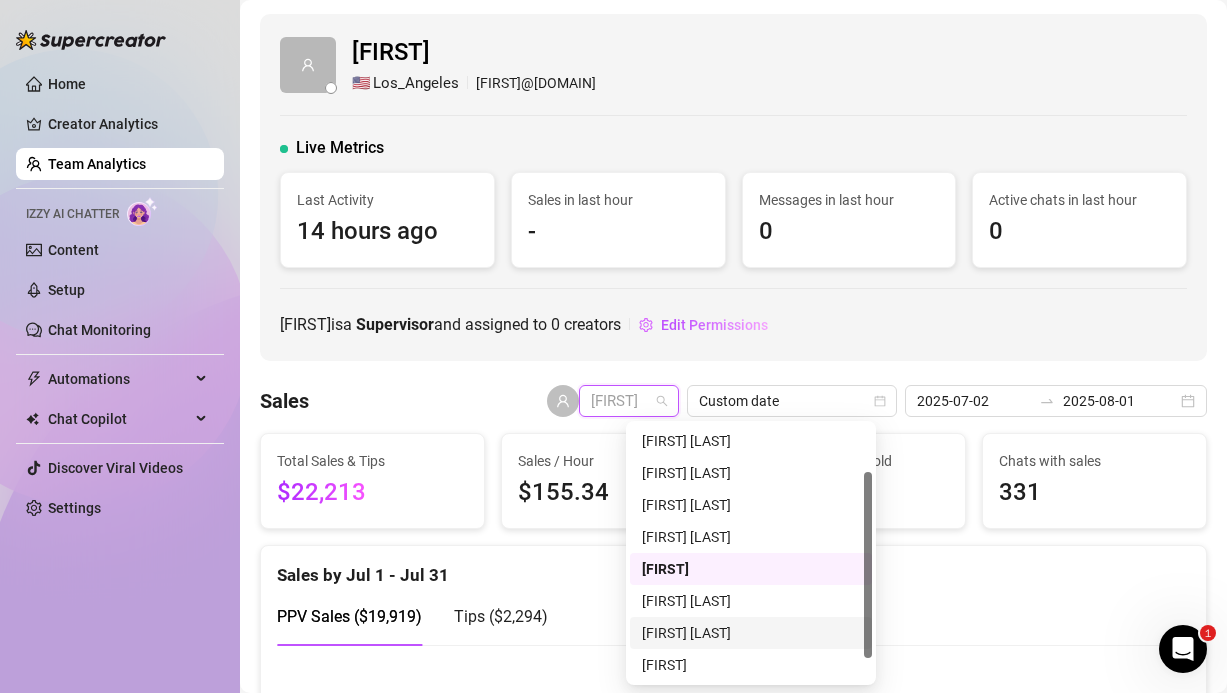 click on "[FIRST] [LAST]" at bounding box center (751, 633) 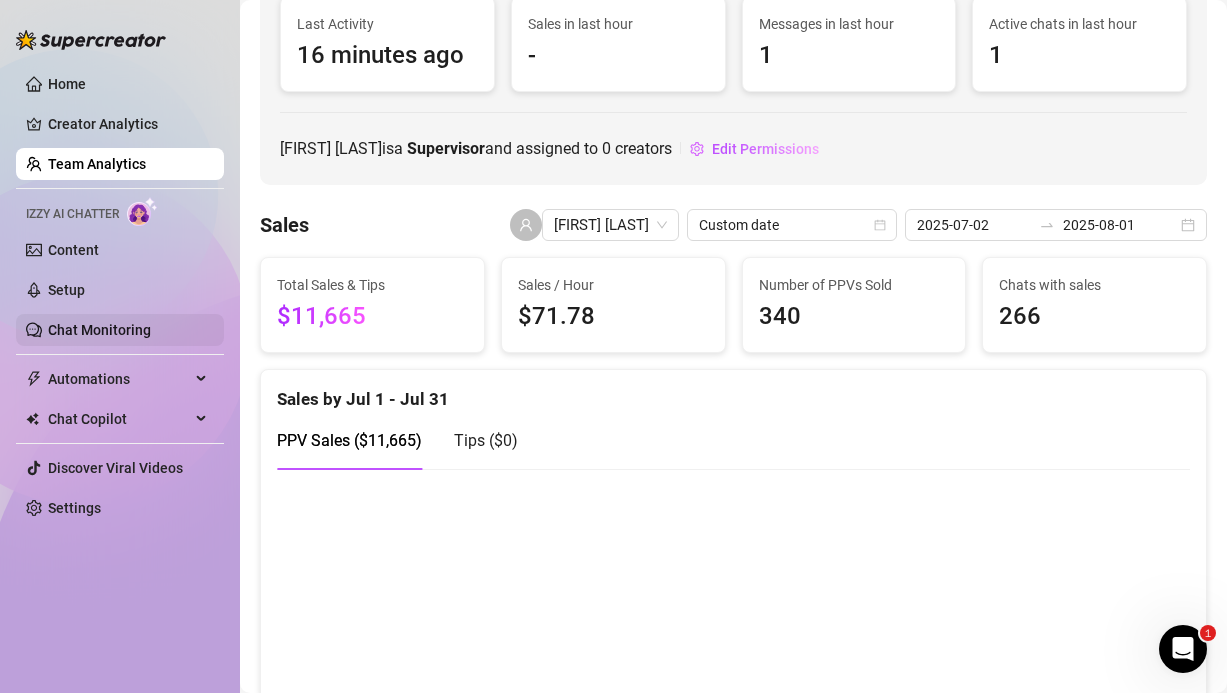scroll, scrollTop: 178, scrollLeft: 0, axis: vertical 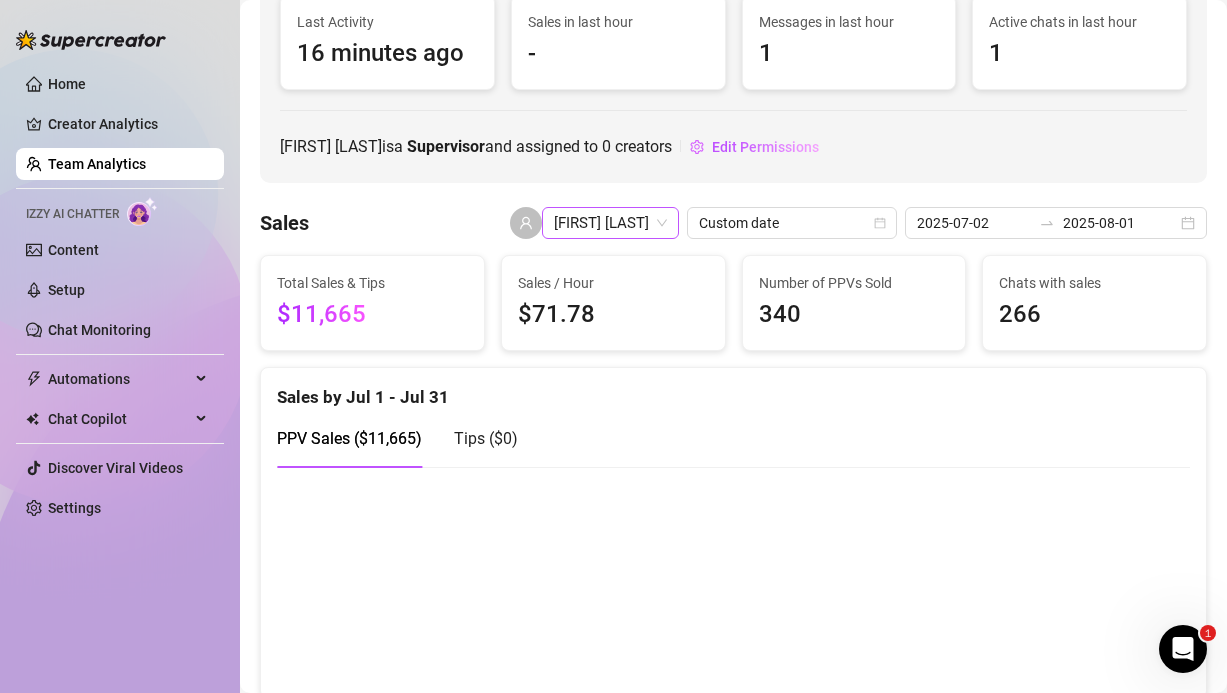 click on "[FIRST] [LAST]" at bounding box center [610, 223] 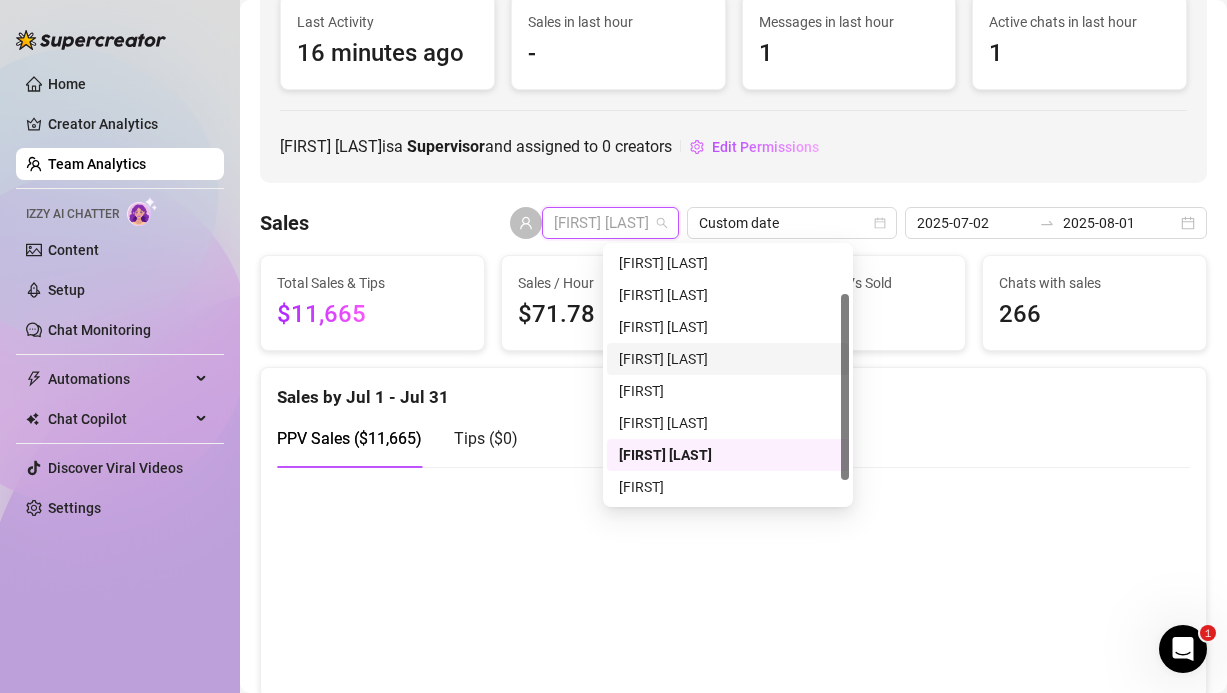 click on "[FIRST] [LAST]" at bounding box center (728, 359) 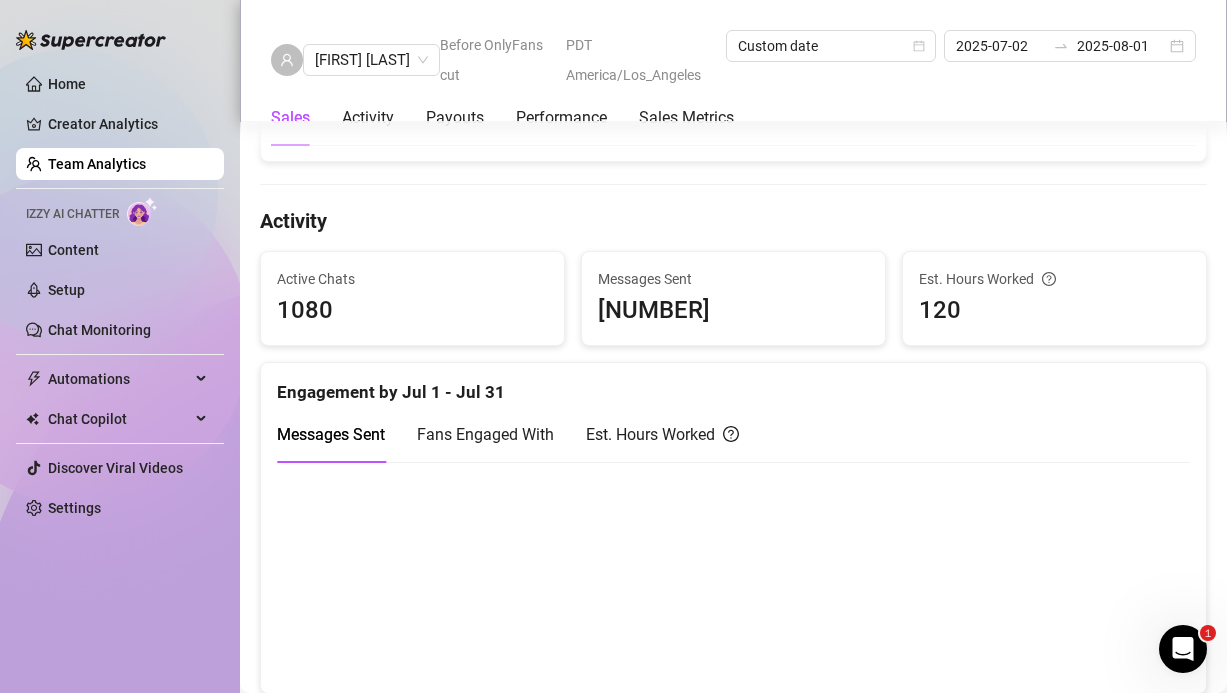 scroll, scrollTop: 0, scrollLeft: 0, axis: both 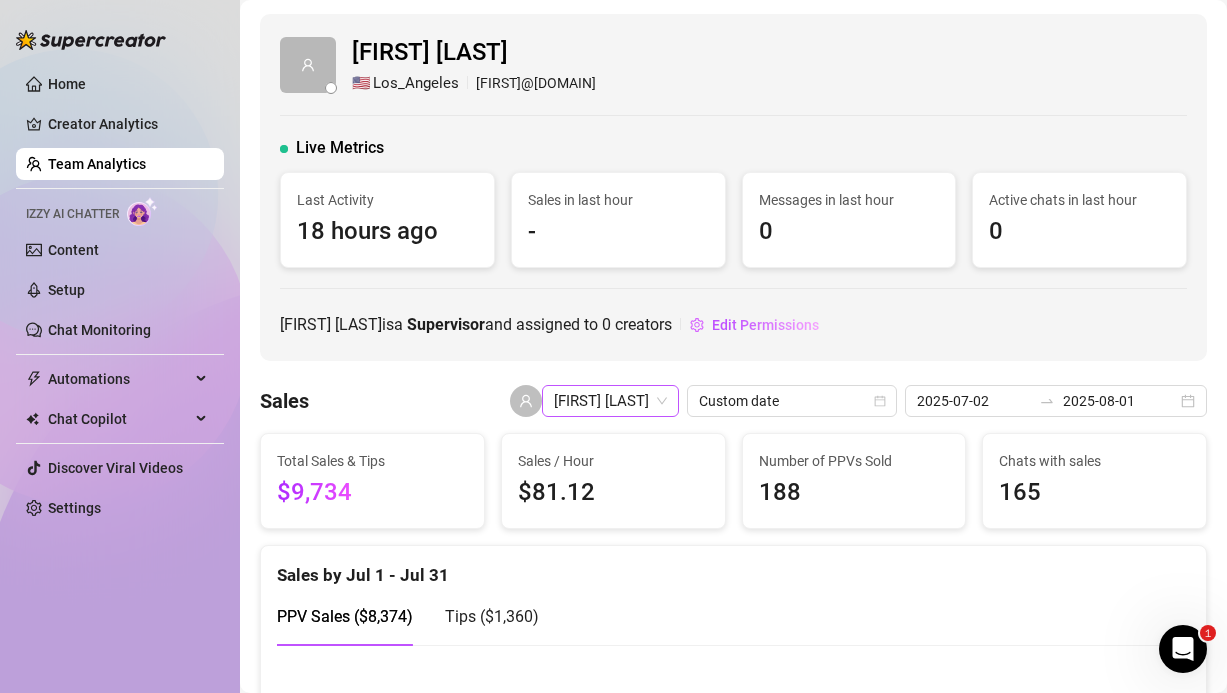 click on "[FIRST] [LAST]" at bounding box center [610, 401] 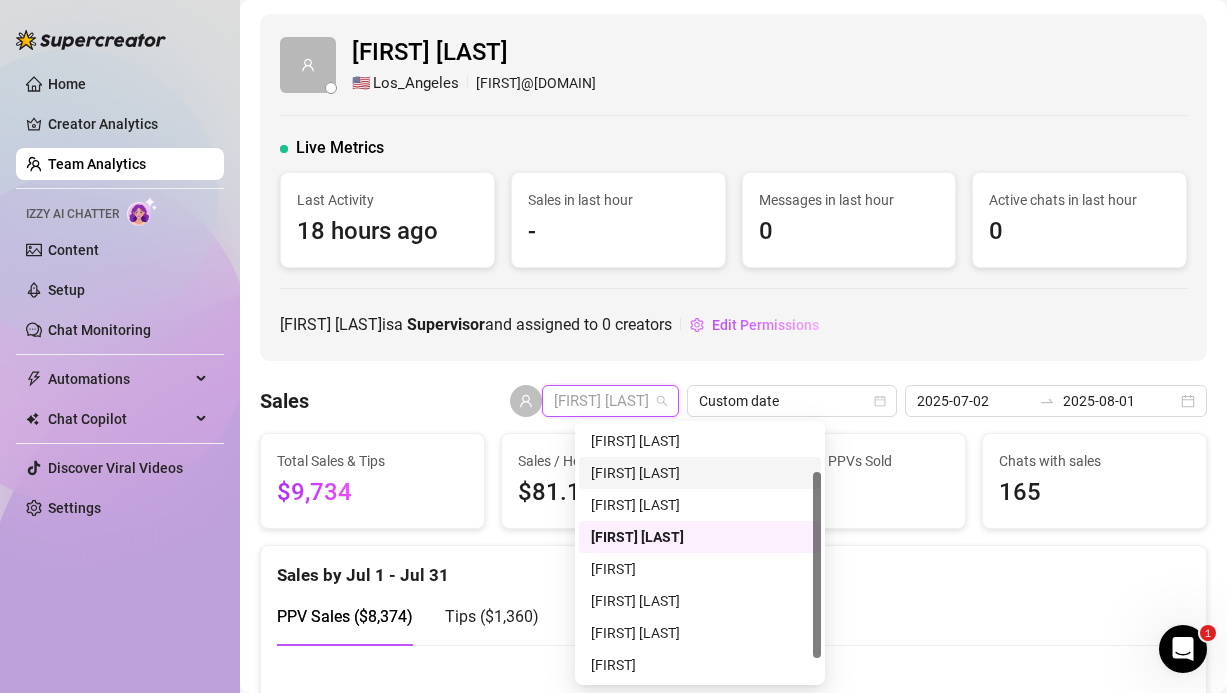 click on "[FIRST] [LAST]" at bounding box center (700, 473) 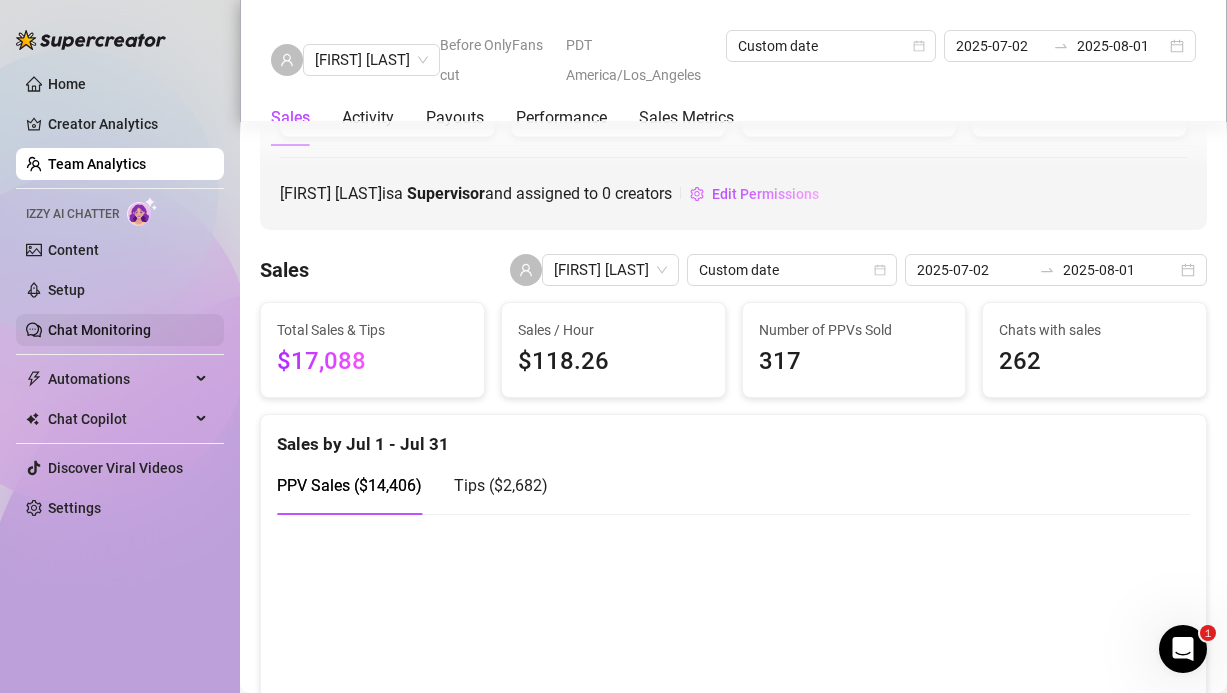 scroll, scrollTop: 0, scrollLeft: 0, axis: both 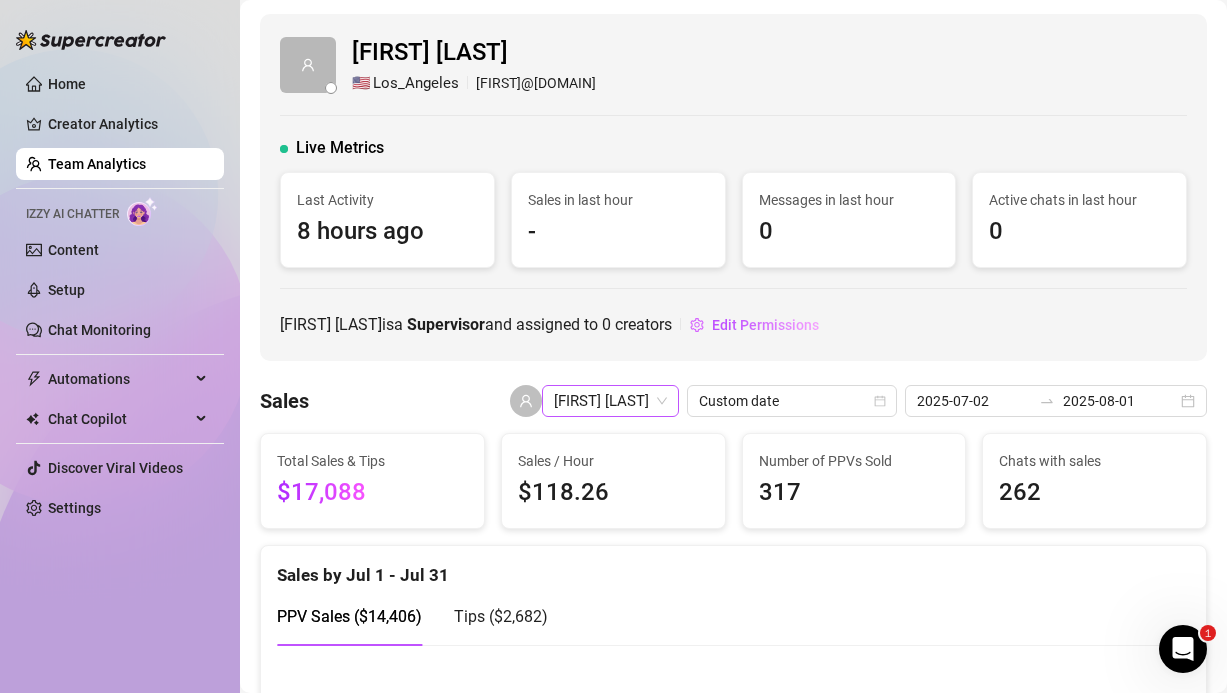 click on "[FIRST] [LAST]" at bounding box center [610, 401] 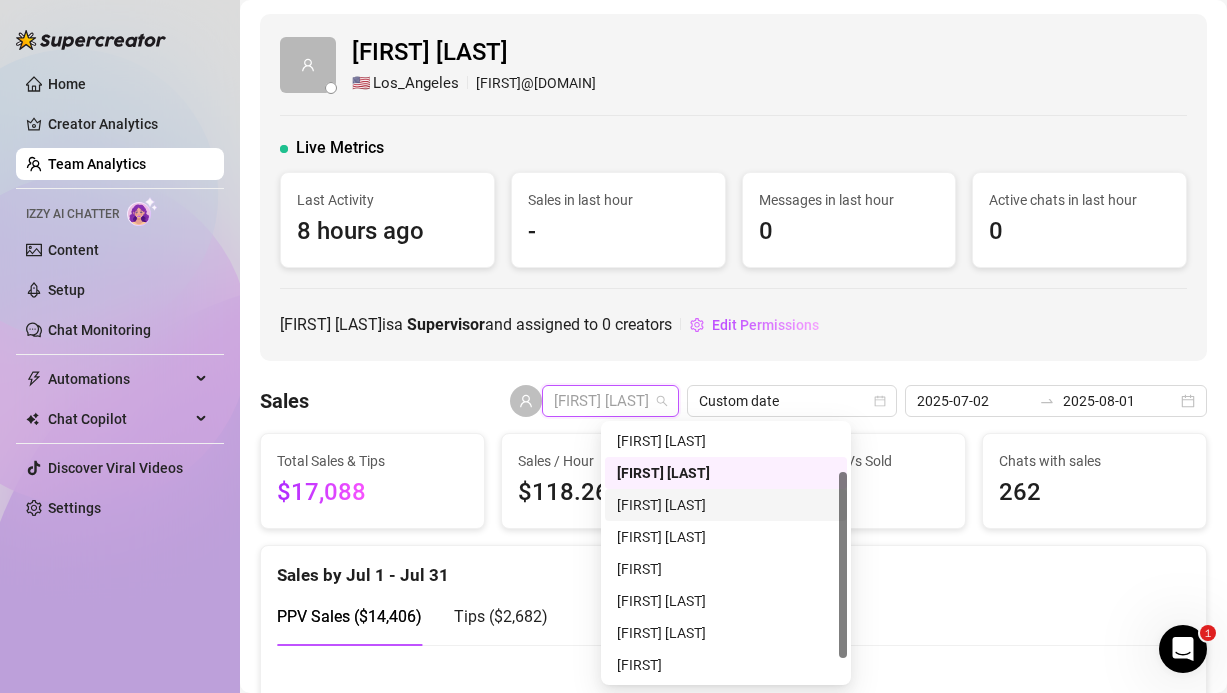 click on "[FIRST] [LAST]" at bounding box center (726, 505) 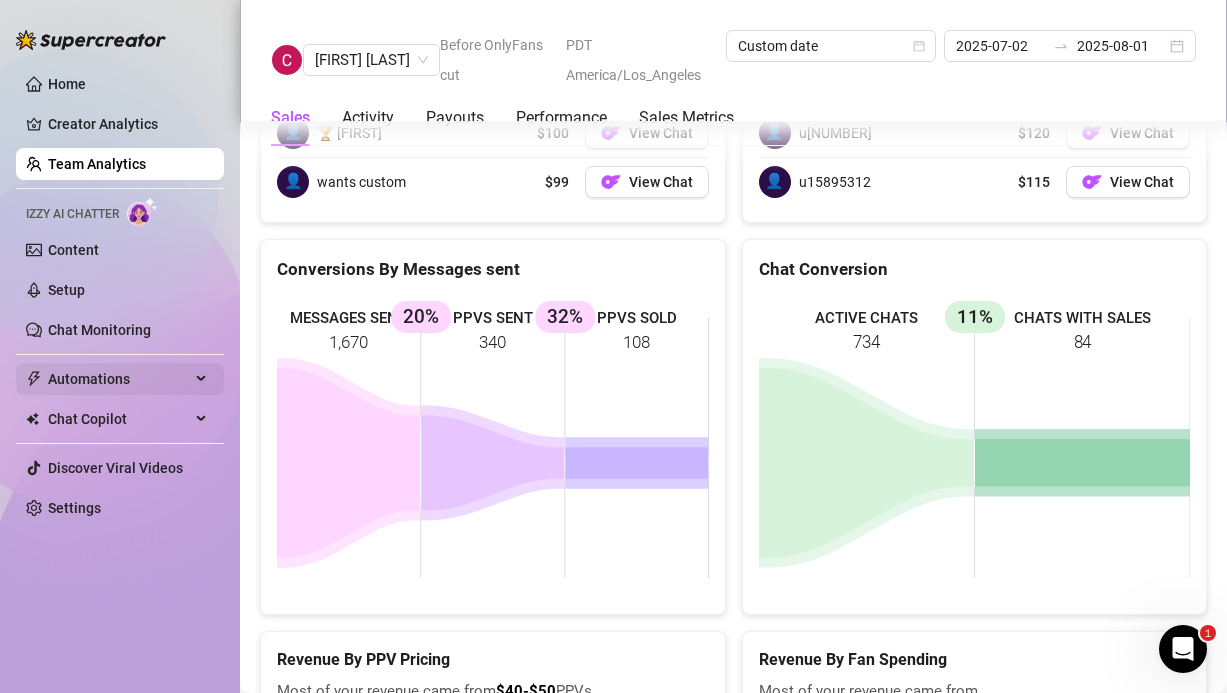 scroll, scrollTop: 3094, scrollLeft: 0, axis: vertical 